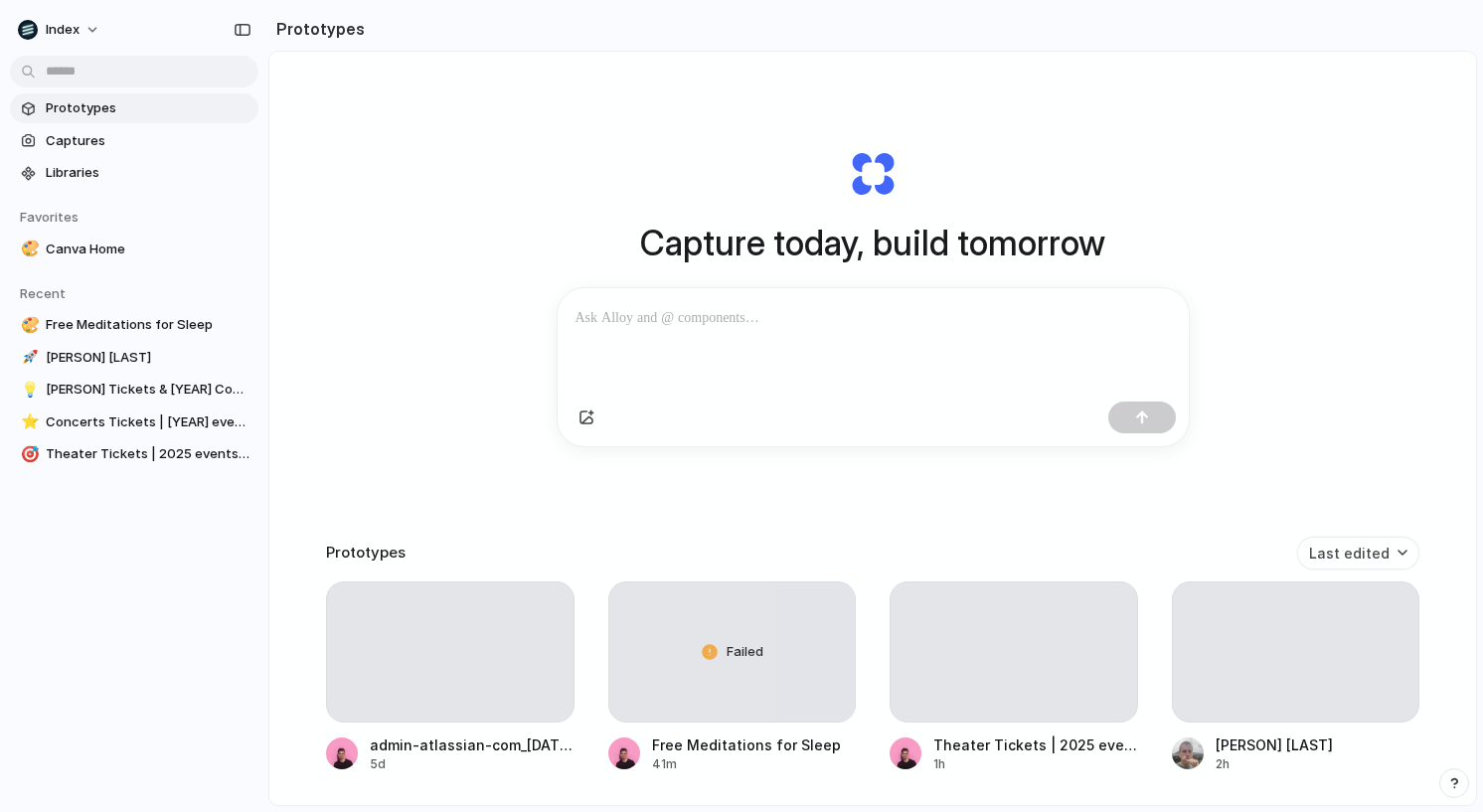 scroll, scrollTop: 0, scrollLeft: 0, axis: both 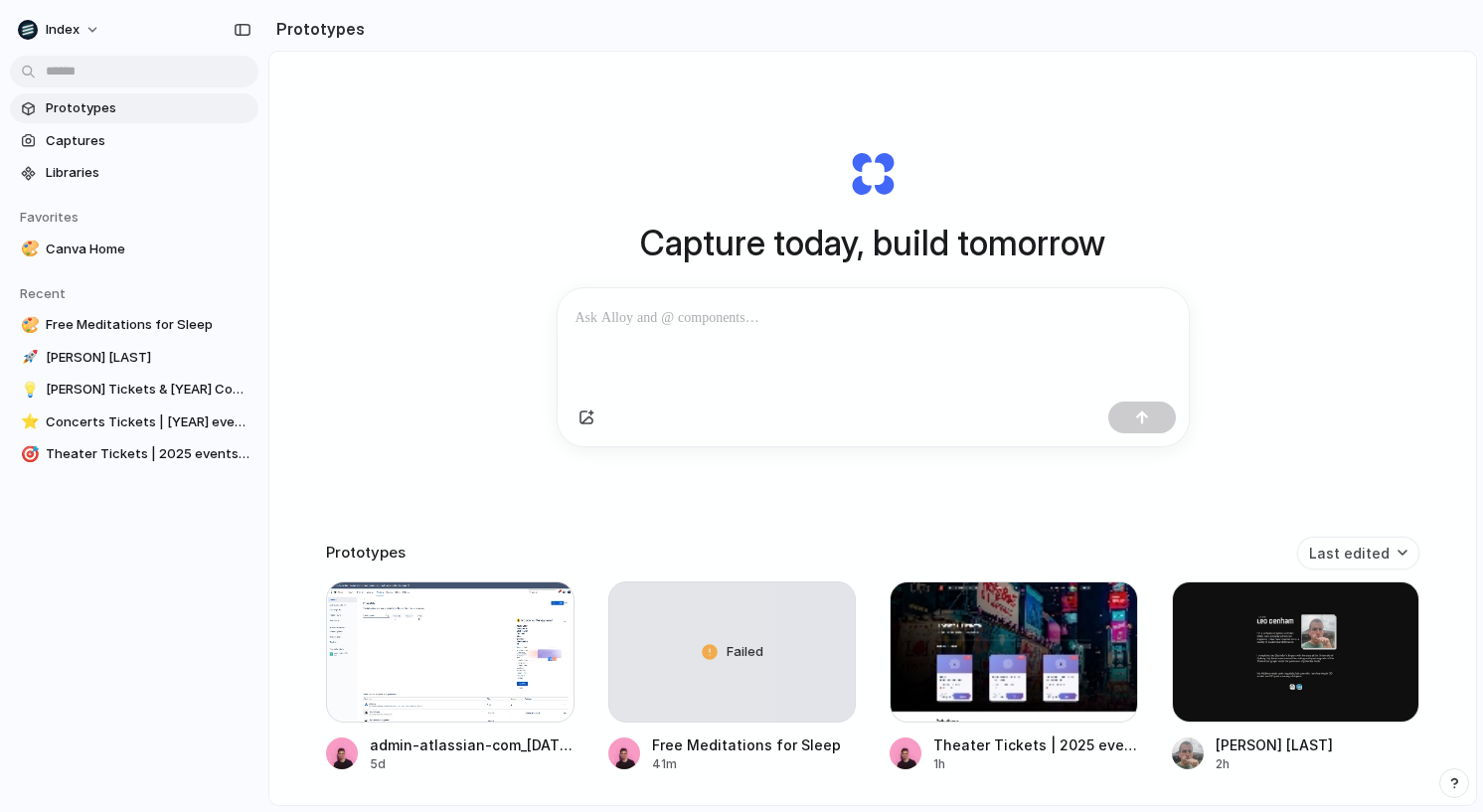 click on "Capture today, build tomorrow" at bounding box center [873, 243] 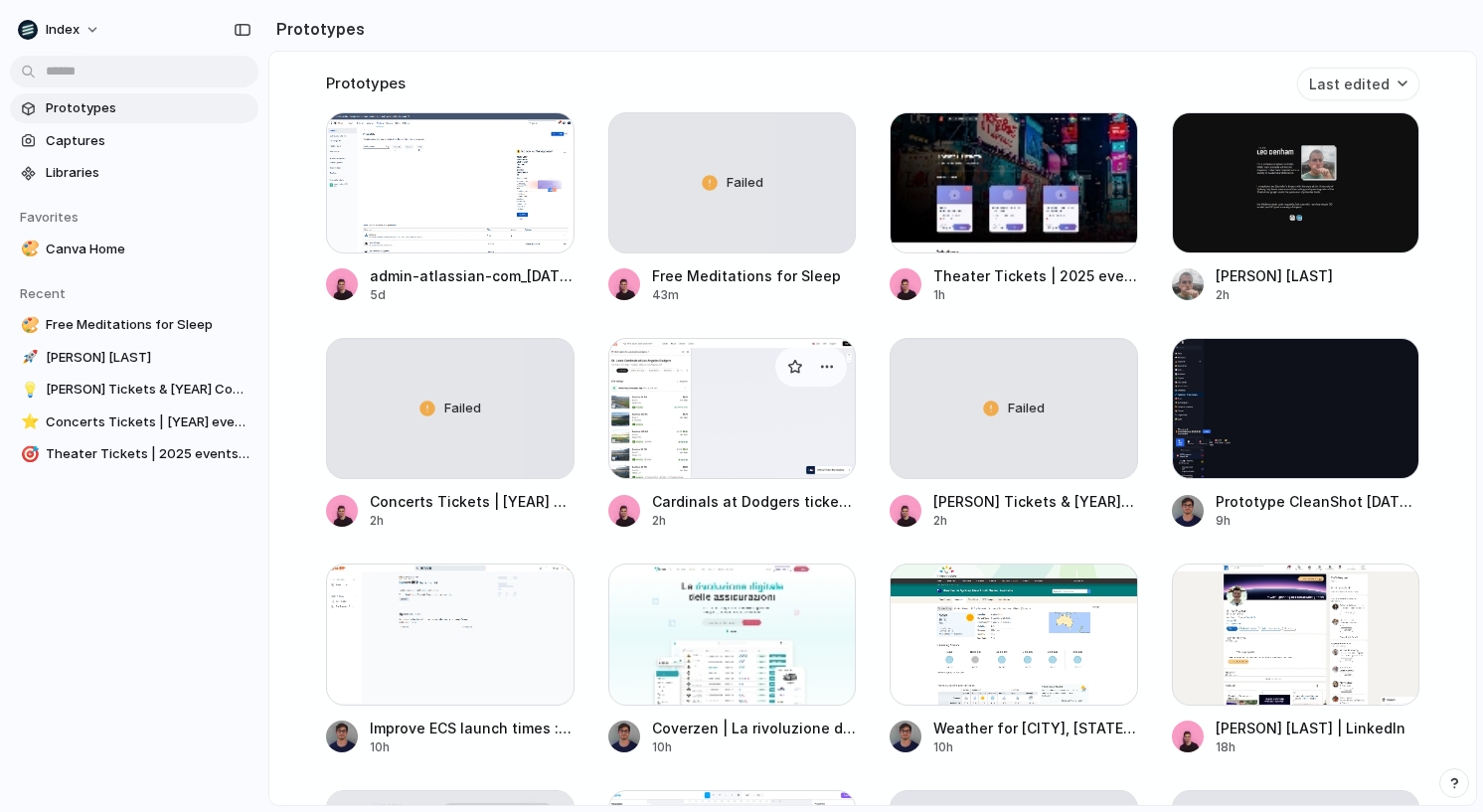 scroll, scrollTop: 551, scrollLeft: 0, axis: vertical 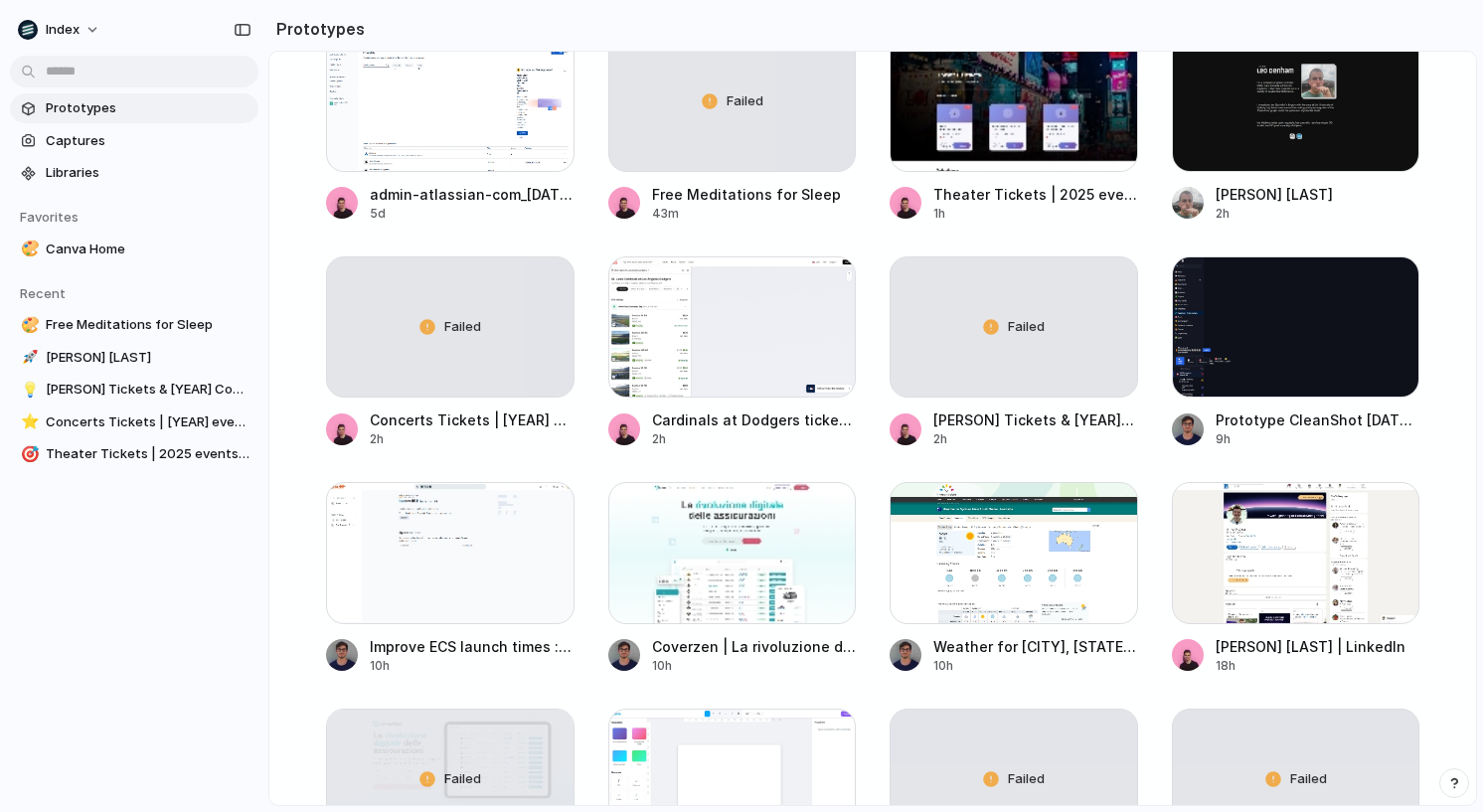 click on "Capture today, build tomorrow Clone web app Clone screenshot Start from existing page Linear Prototypes Last edited admin-atlassian-com_2025-07-31T01-19 5d Failed Free Meditations for Sleep 43m Theater Tickets | 2025 events & schedule | SeatGeek 1h Leo Denham 2h Failed Concerts Tickets | 2025 events & schedule | SeatGeek 2h Cardinals at Dodgers tickets in Los Angeles (Dodger Stadium) - Aug 5, 2025 at 7:10pm | SeatGeek 2h Failed Luke Bryan Tickets & 2025 Concert Tour Dates | SeatGeek 2h Prototype CleanShot 2025-08-05 at 23.57.29@2x.png 9h Improve ECS launch times : r/aws 10h Coverzen | La rivoluzione digitale delle assicurazioni 10h Weather for Sydney, New South Wales, Australia 10h Simon Kubica | LinkedIn 18h Failed Scopri la piattaforma per intermediari assicurativi | Coverzen 11h Prototype IMG_4888.png 11h Failed Prototype CleanShot 2025-07-07 at 10.54.40@2x.png 11h Failed sydney weather - Google Search 11h Prototypes 11h Prototypes 12h Failed Christian Iacullo 15h Linear Activity 18h Prototypes 18h 18h 19h" at bounding box center (873, -70) 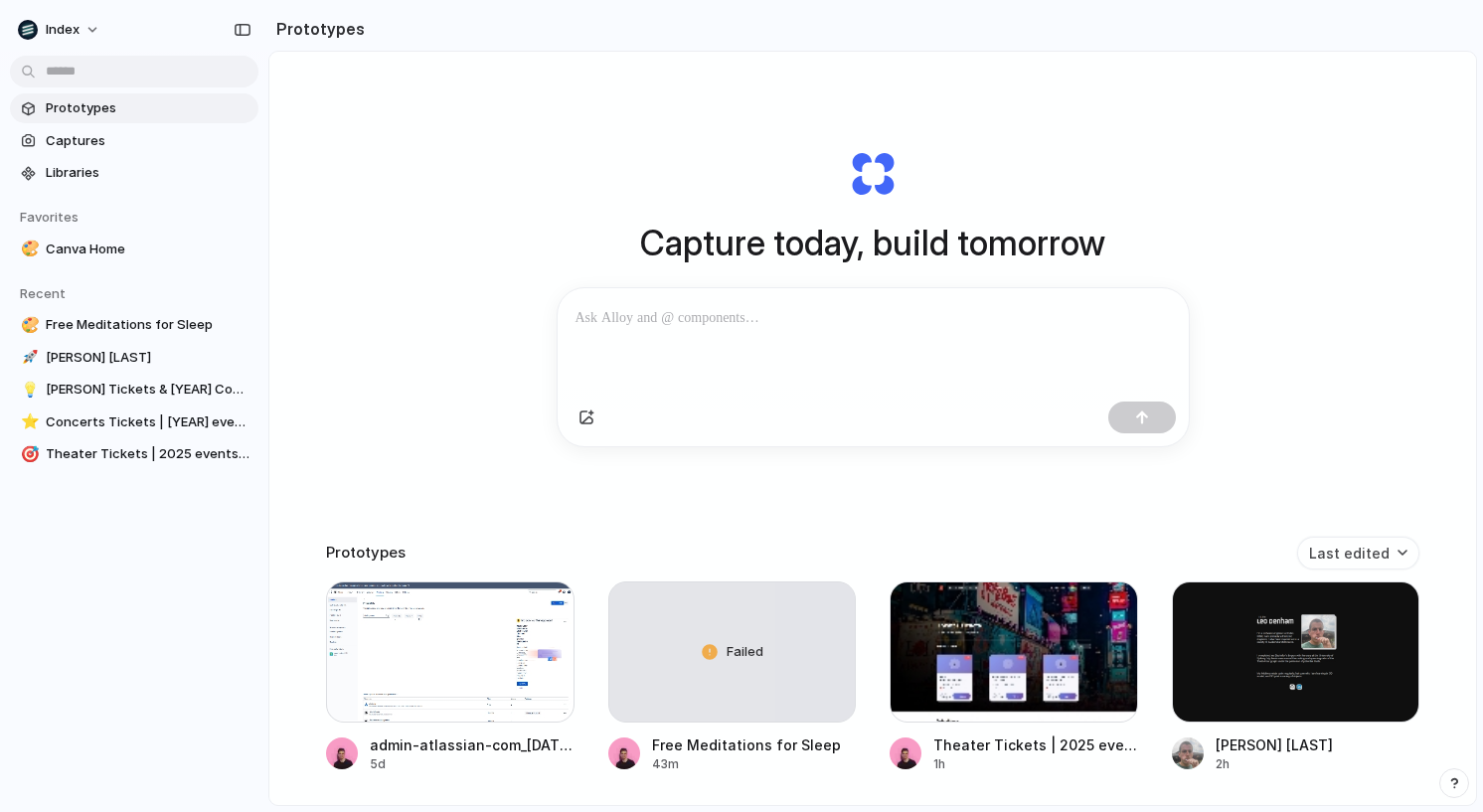 click on "Capture today, build tomorrow" at bounding box center [873, 243] 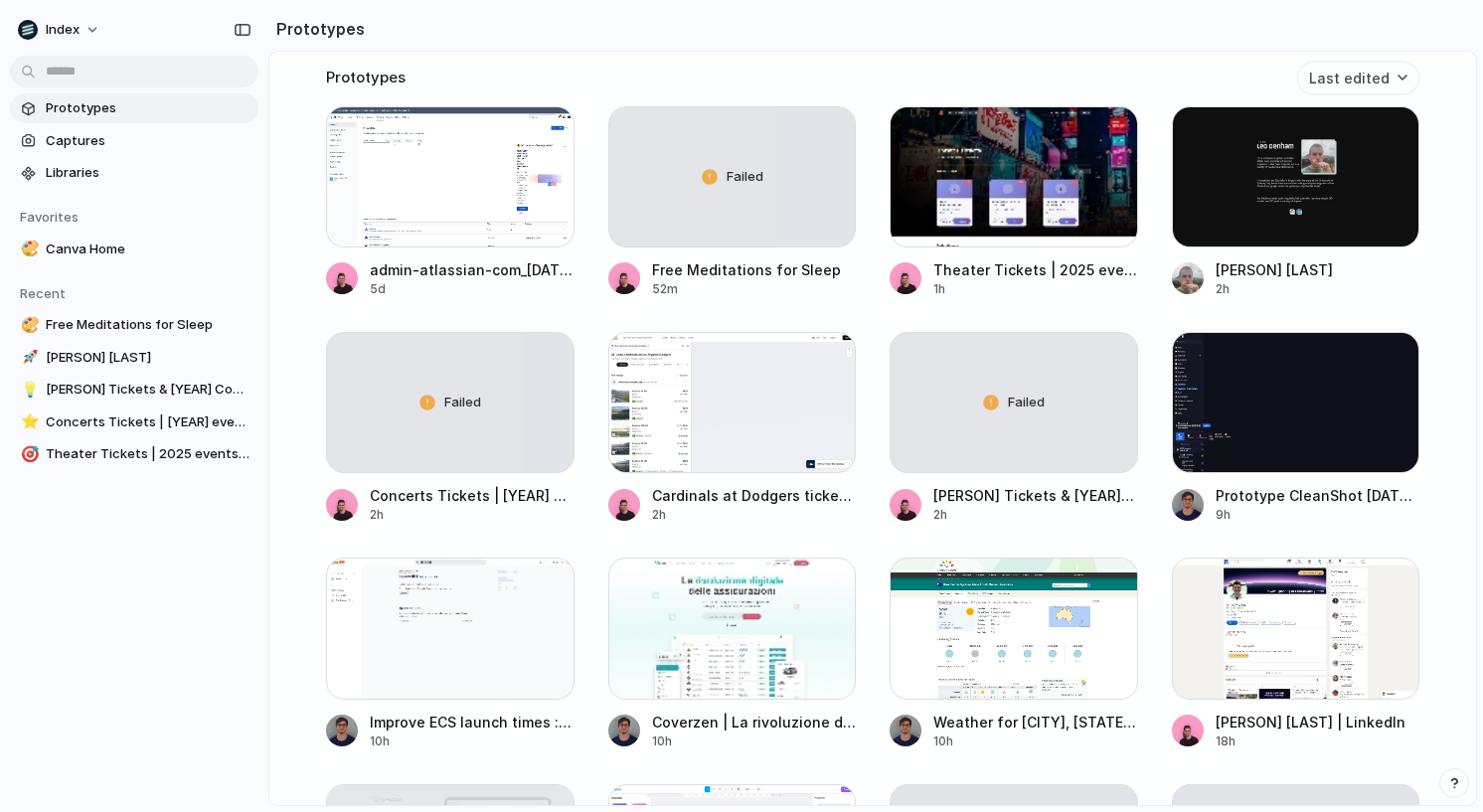 scroll, scrollTop: 0, scrollLeft: 0, axis: both 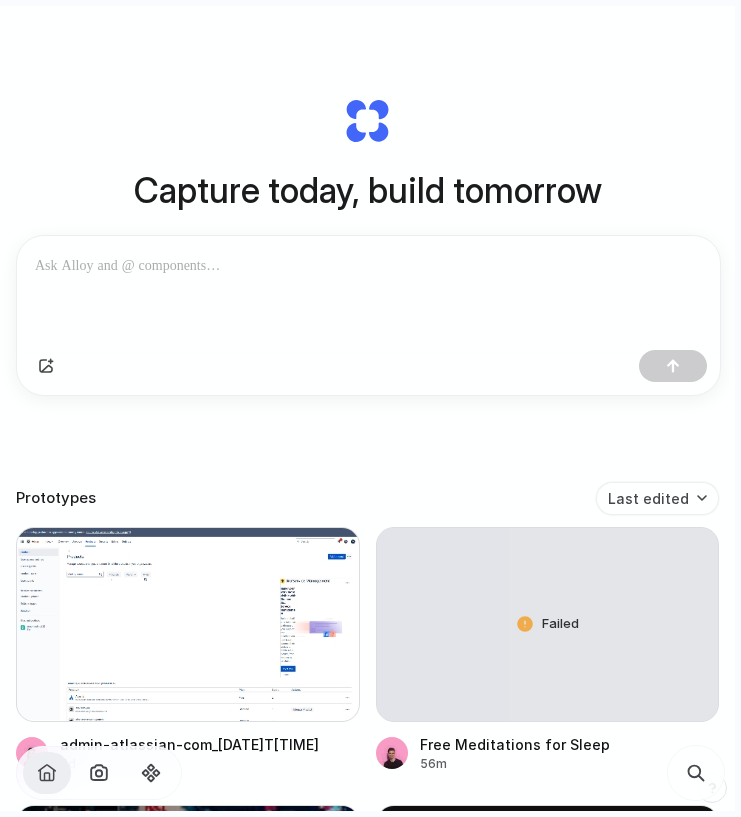 click on "Capture today, build tomorrow Clone web app Clone screenshot Start from existing page Linear" at bounding box center [367, 246] 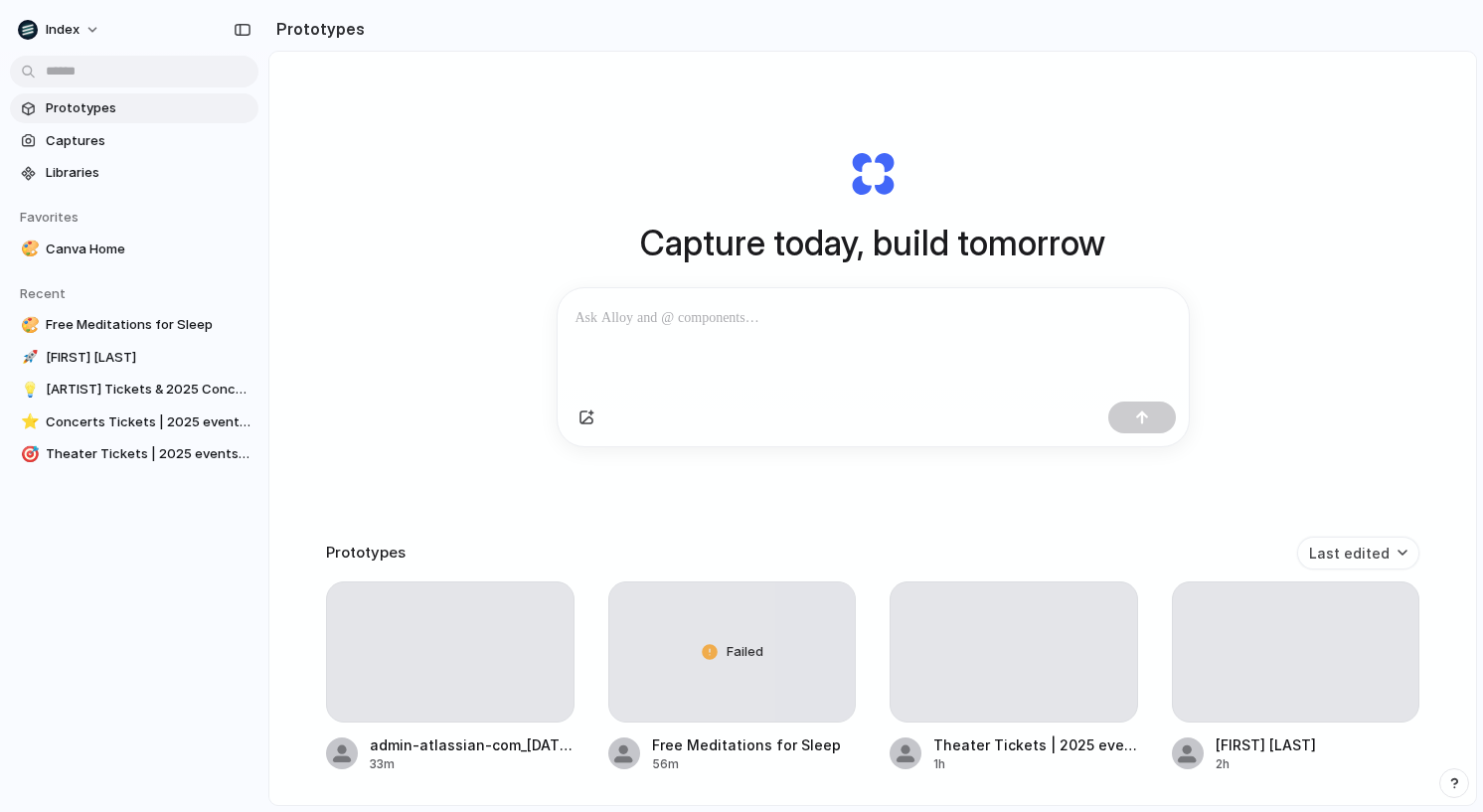 scroll, scrollTop: 0, scrollLeft: 0, axis: both 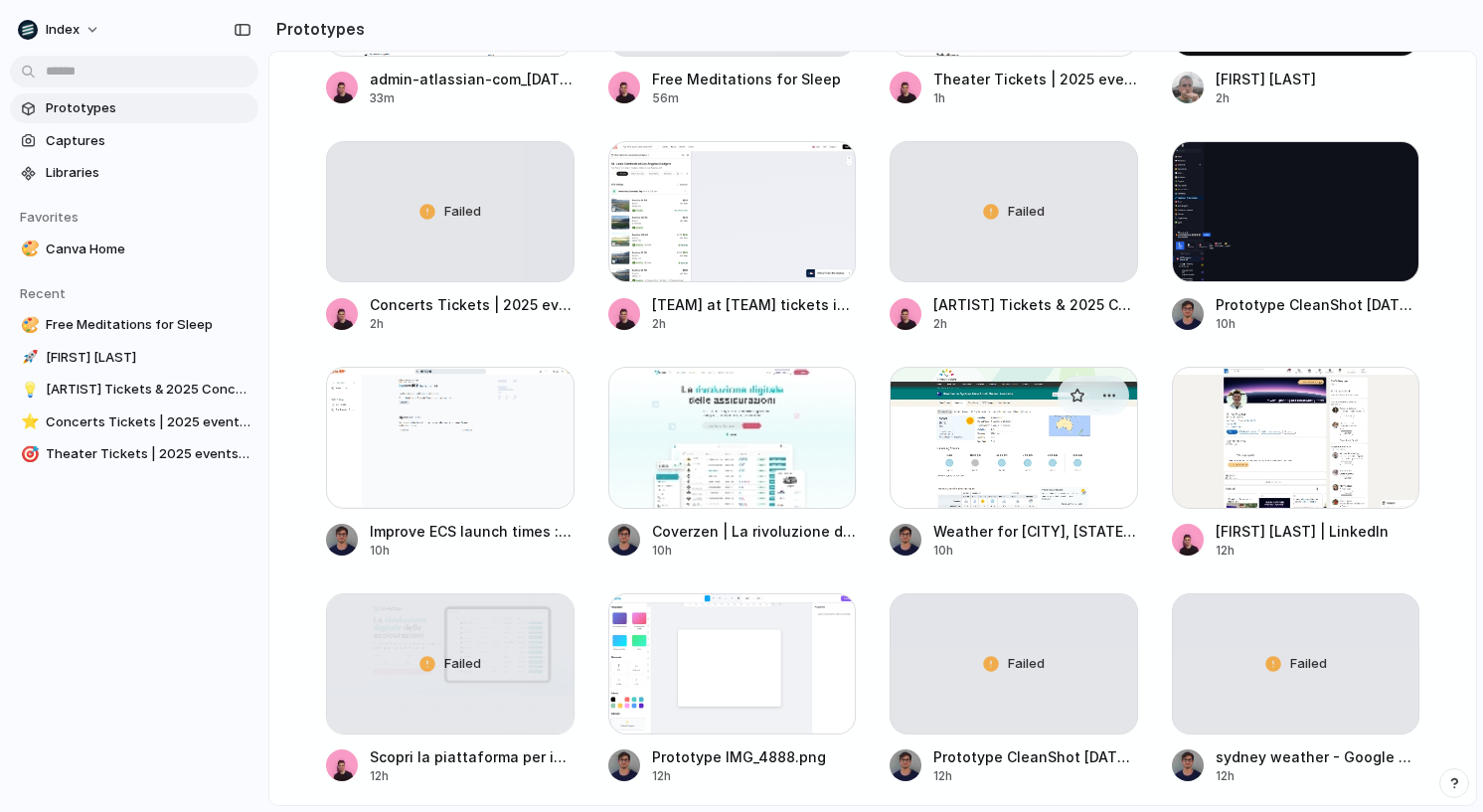 click at bounding box center [1014, 437] 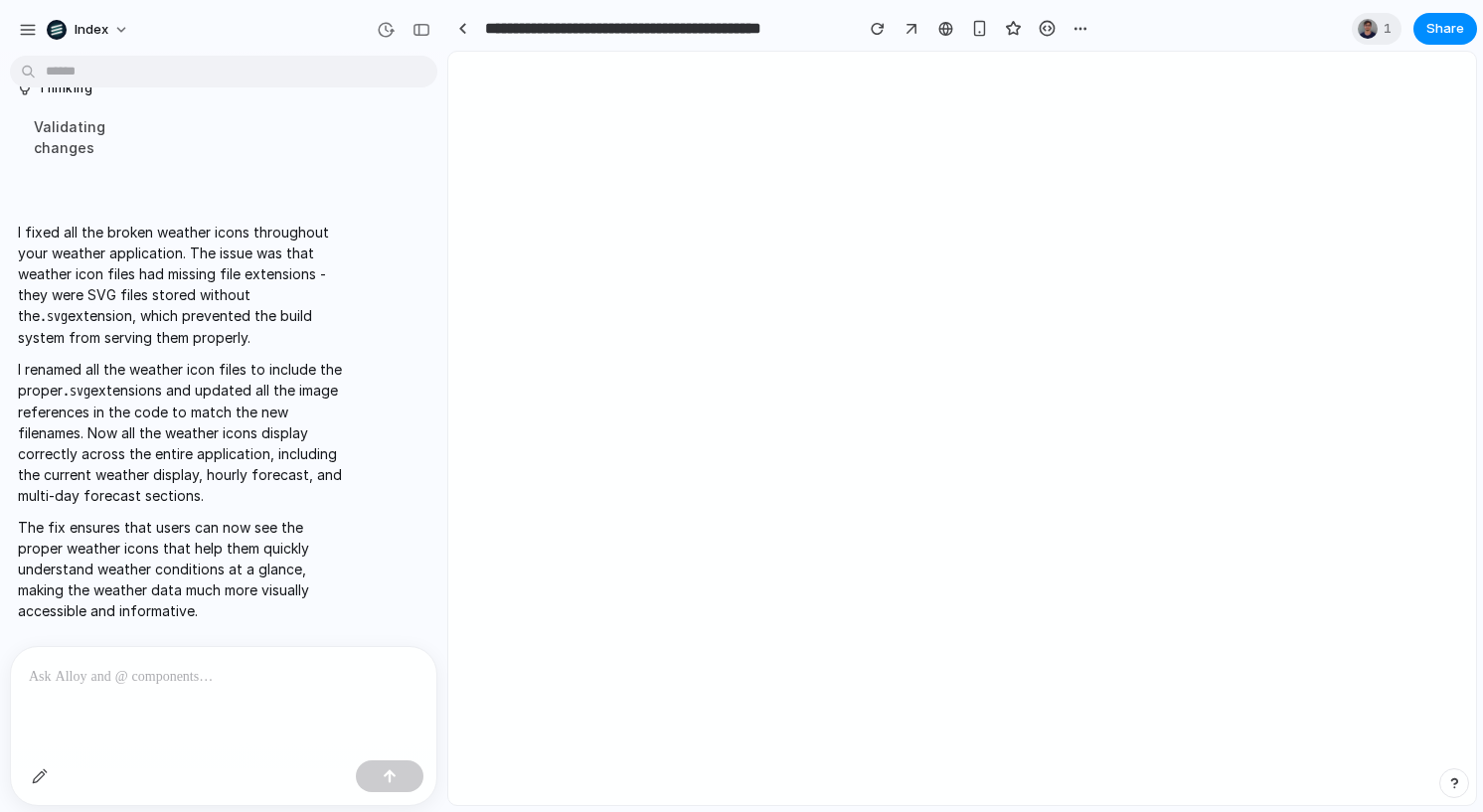 scroll, scrollTop: 3240, scrollLeft: 0, axis: vertical 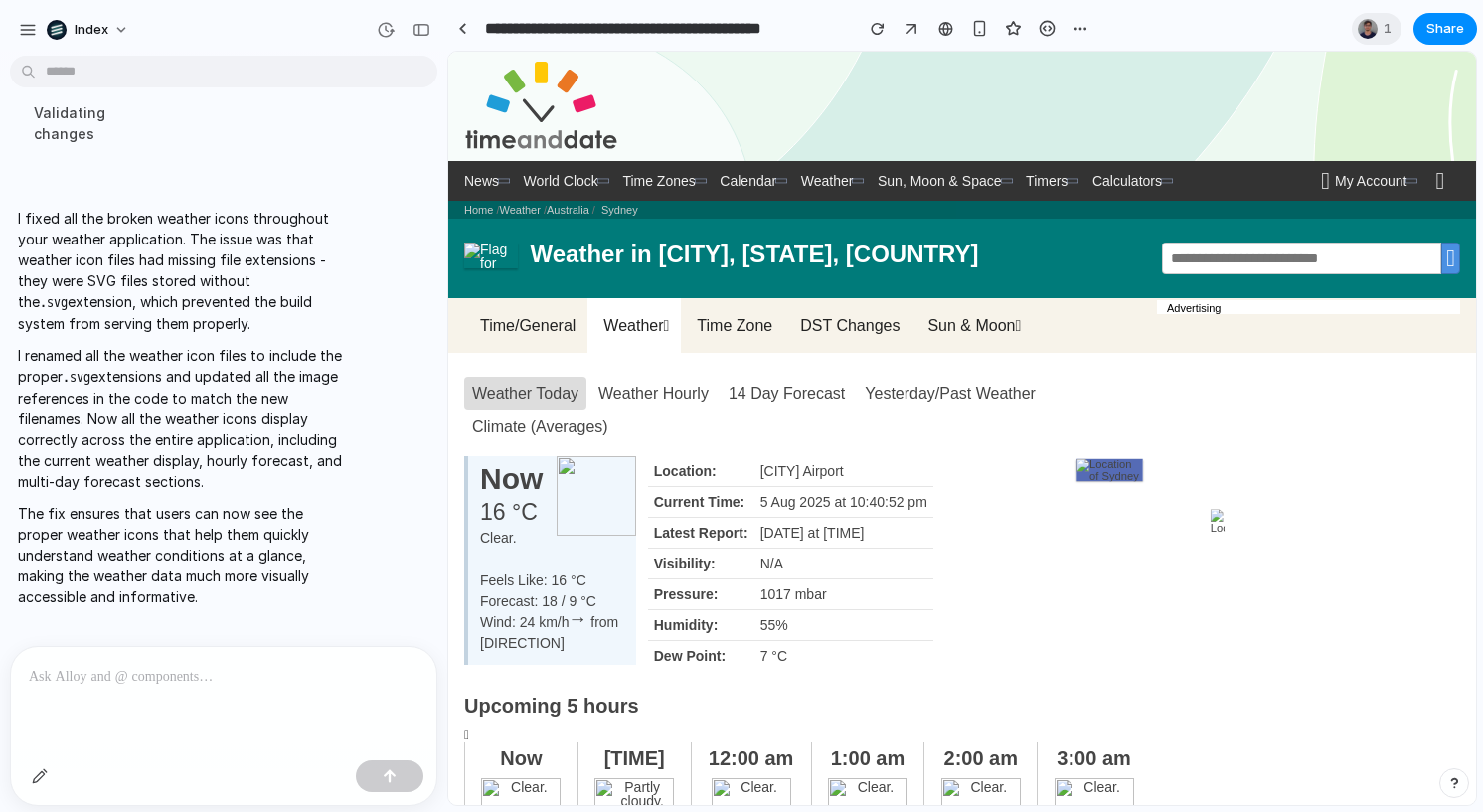 click on "Weather Today Weather Hourly 14 Day Forecast Yesterday/Past Weather Climate (Averages)" at bounding box center [810, 410] 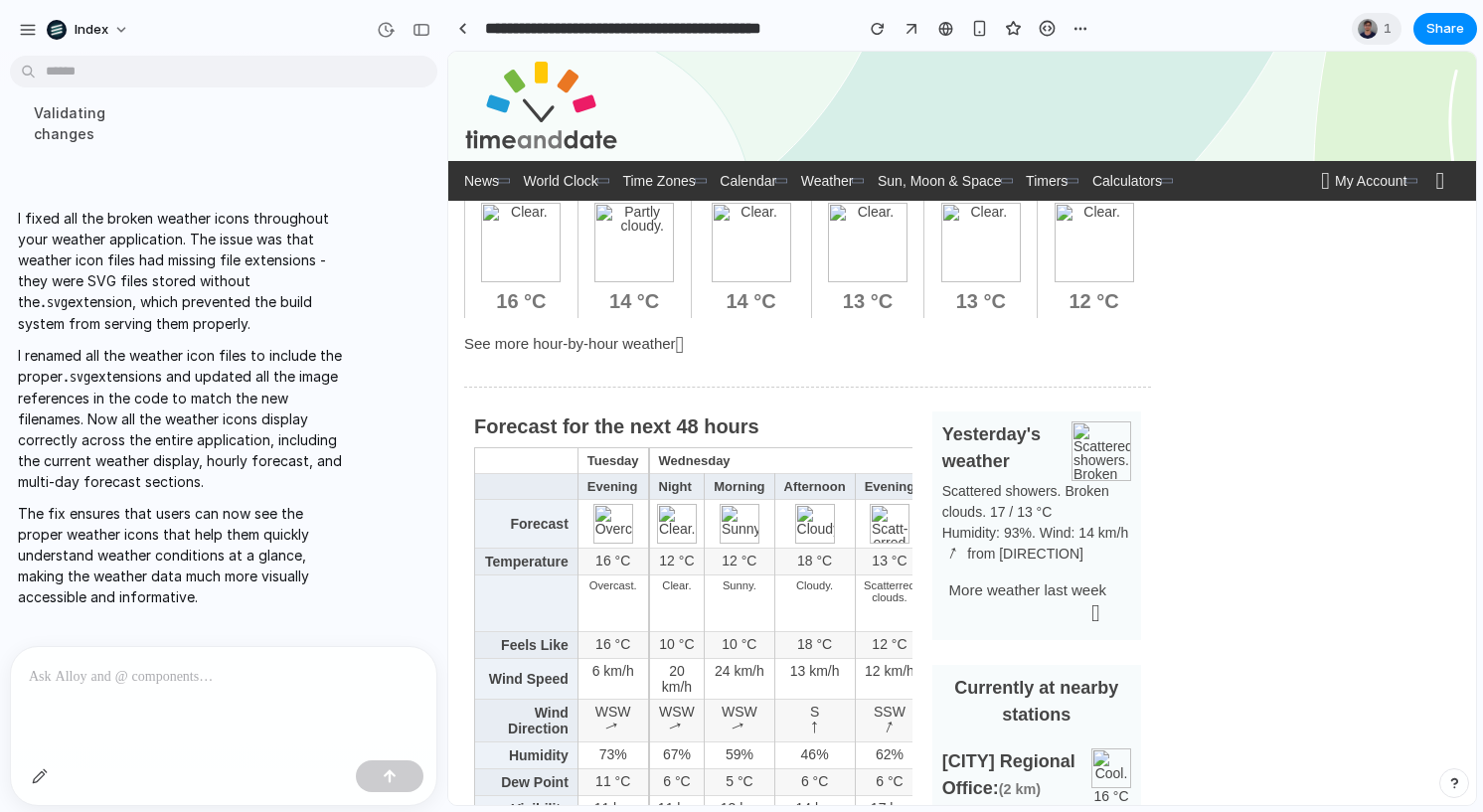 scroll, scrollTop: 621, scrollLeft: 0, axis: vertical 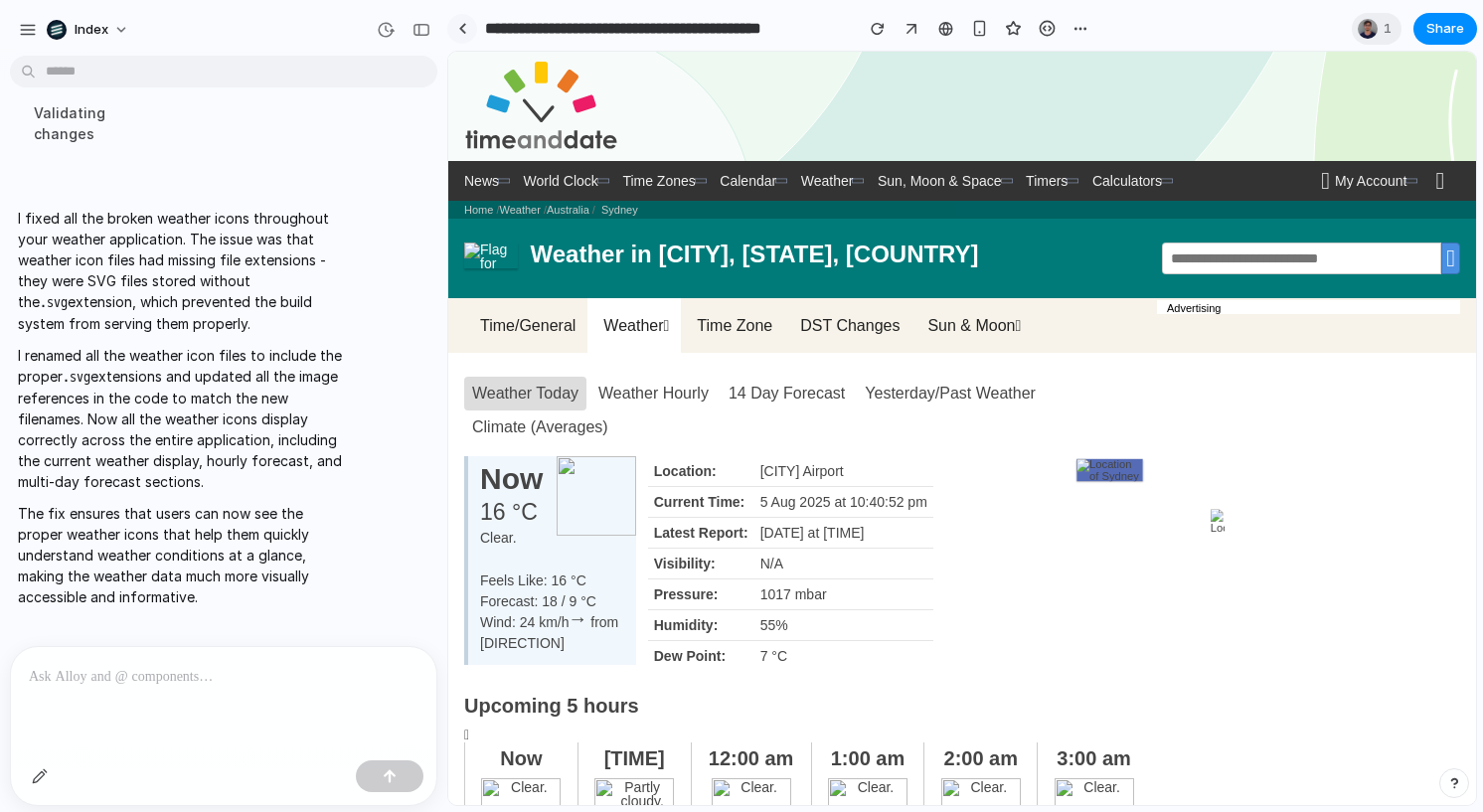click at bounding box center (462, 28) 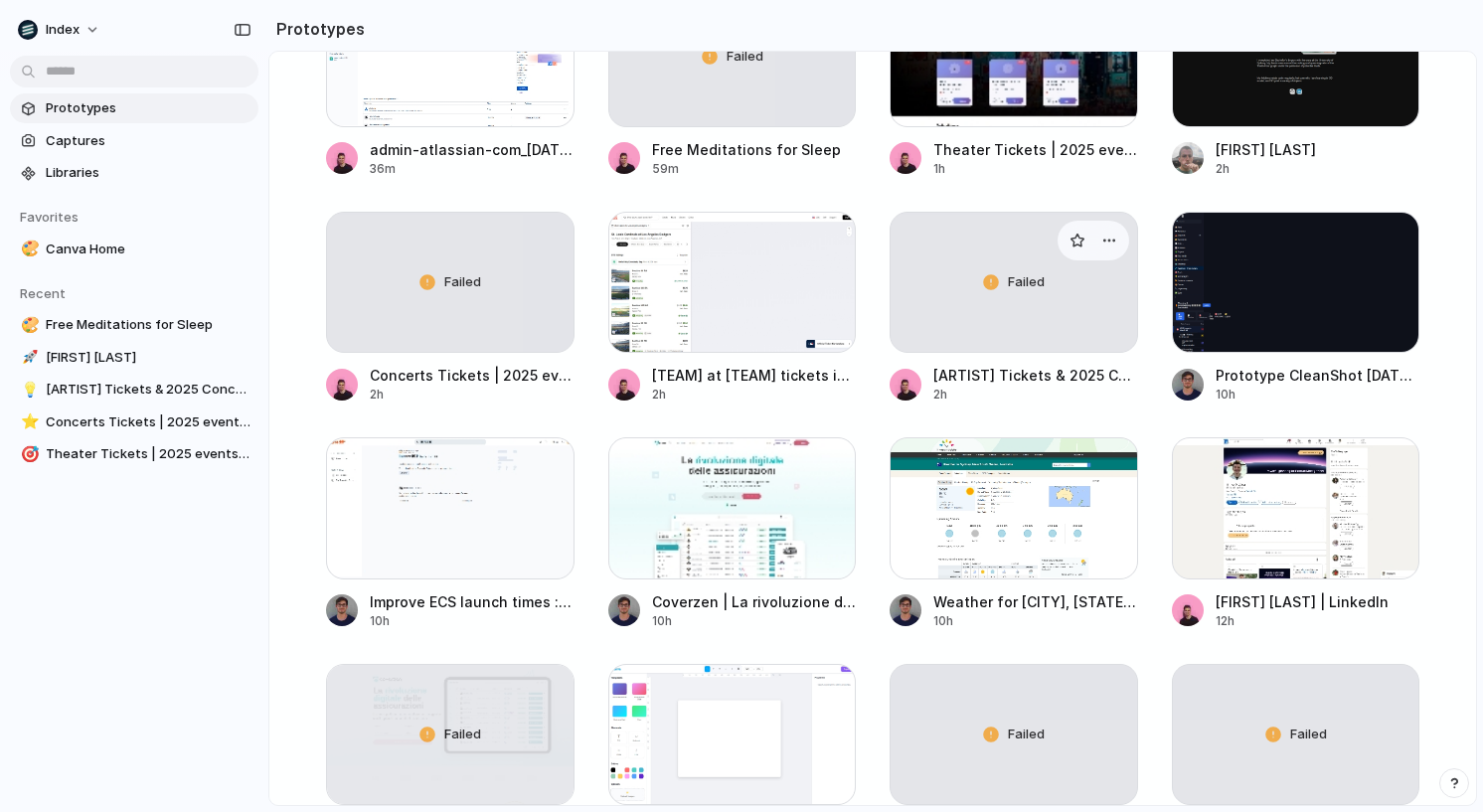 scroll, scrollTop: 598, scrollLeft: 0, axis: vertical 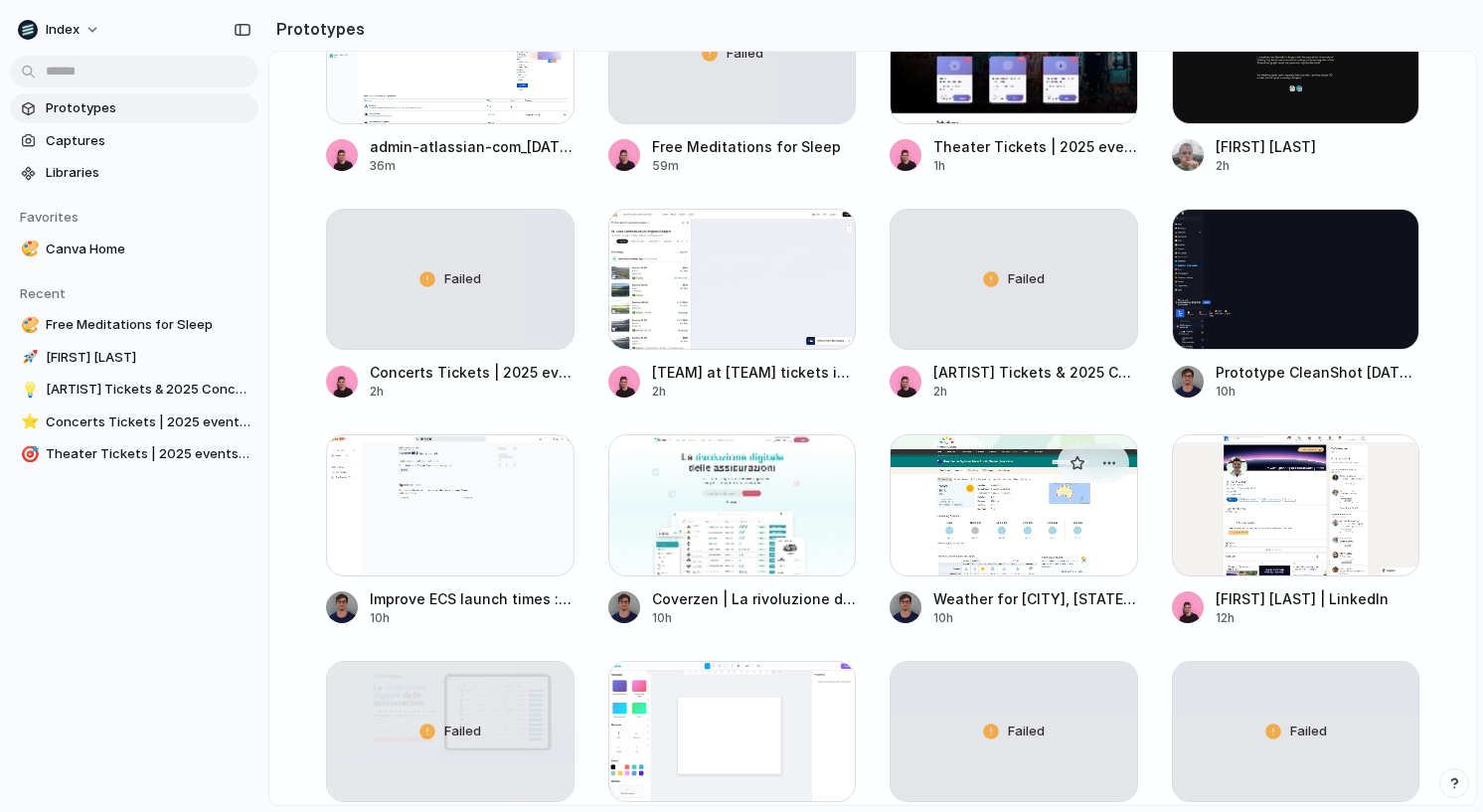 click at bounding box center (1014, 505) 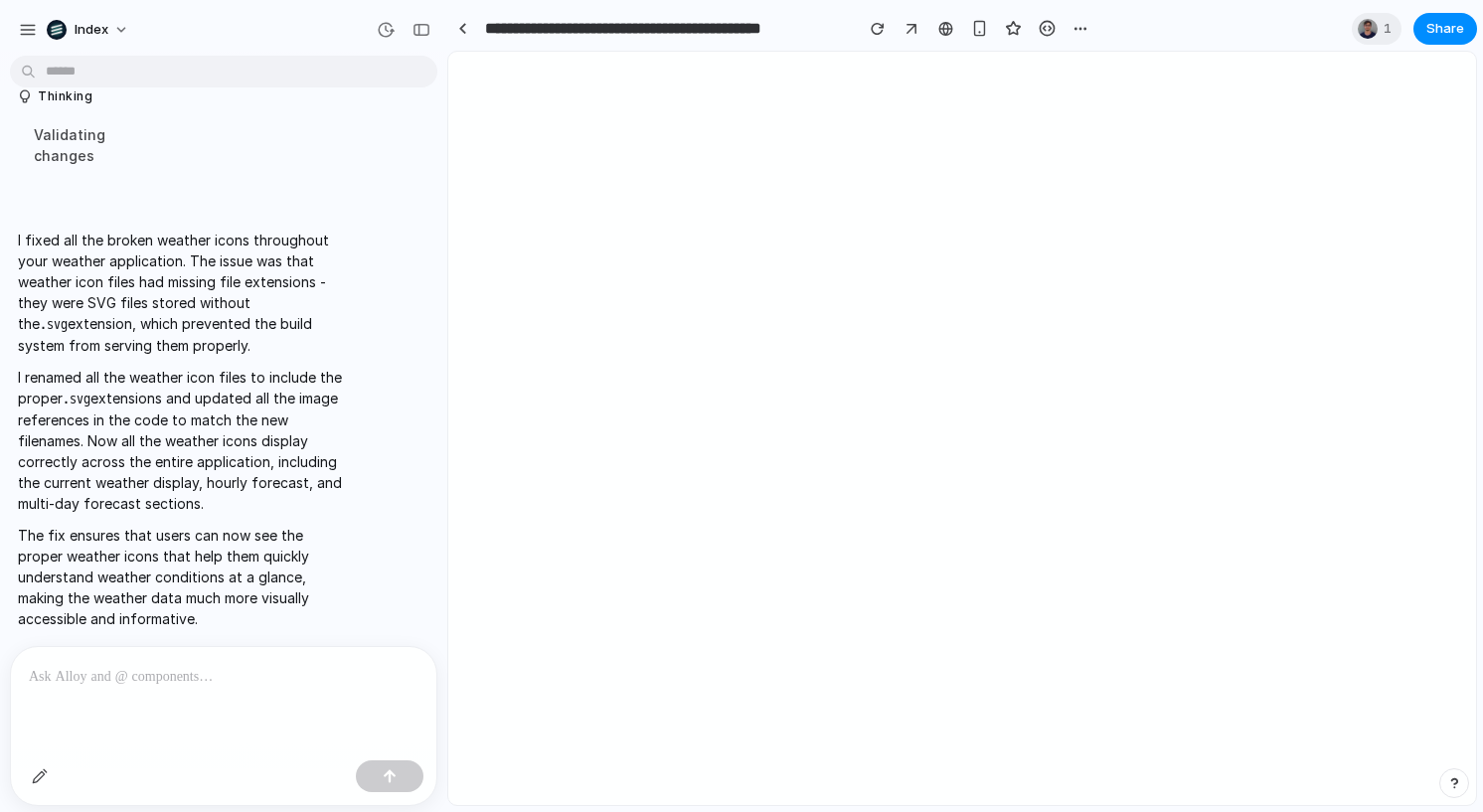 scroll, scrollTop: 3240, scrollLeft: 0, axis: vertical 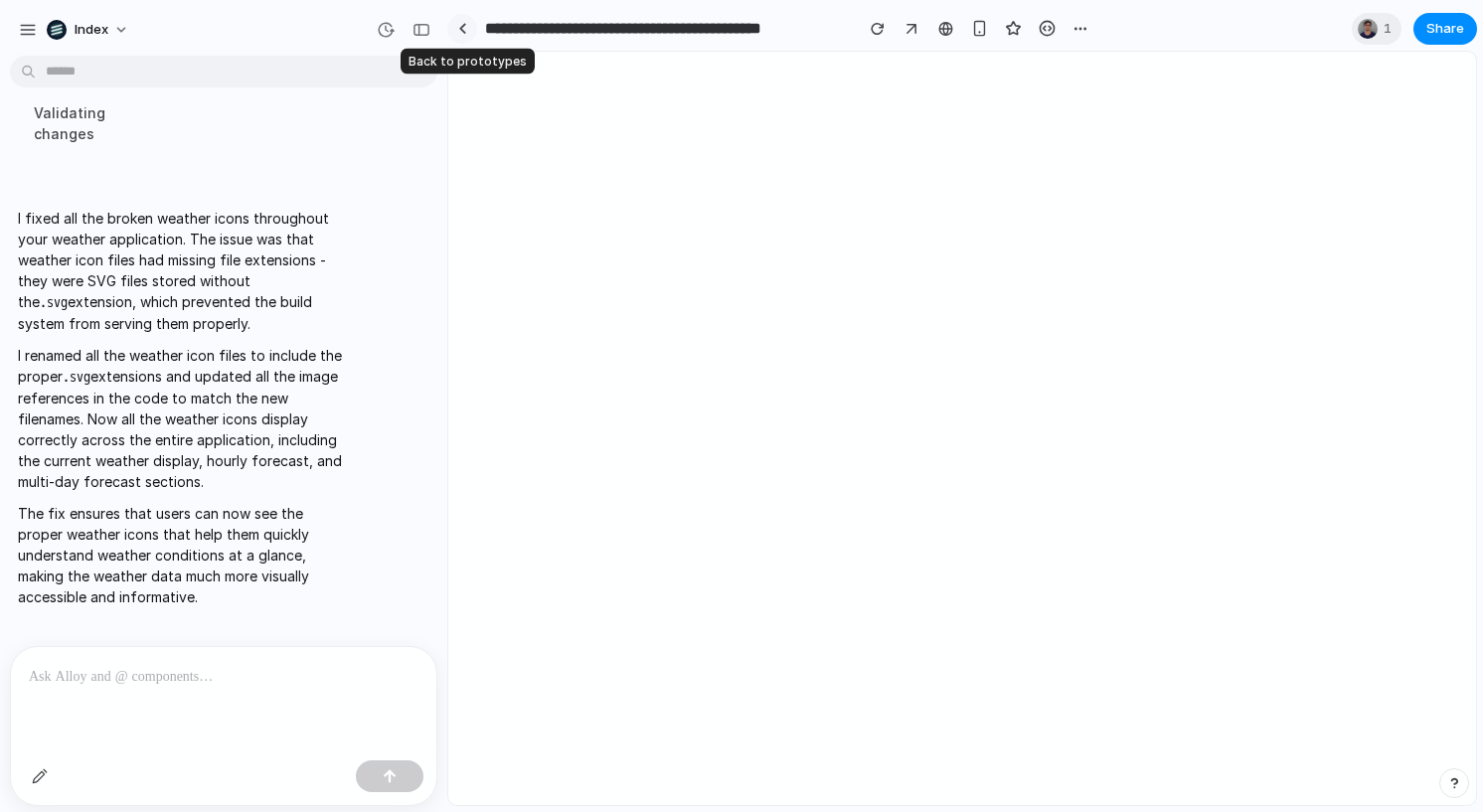 click at bounding box center (462, 28) 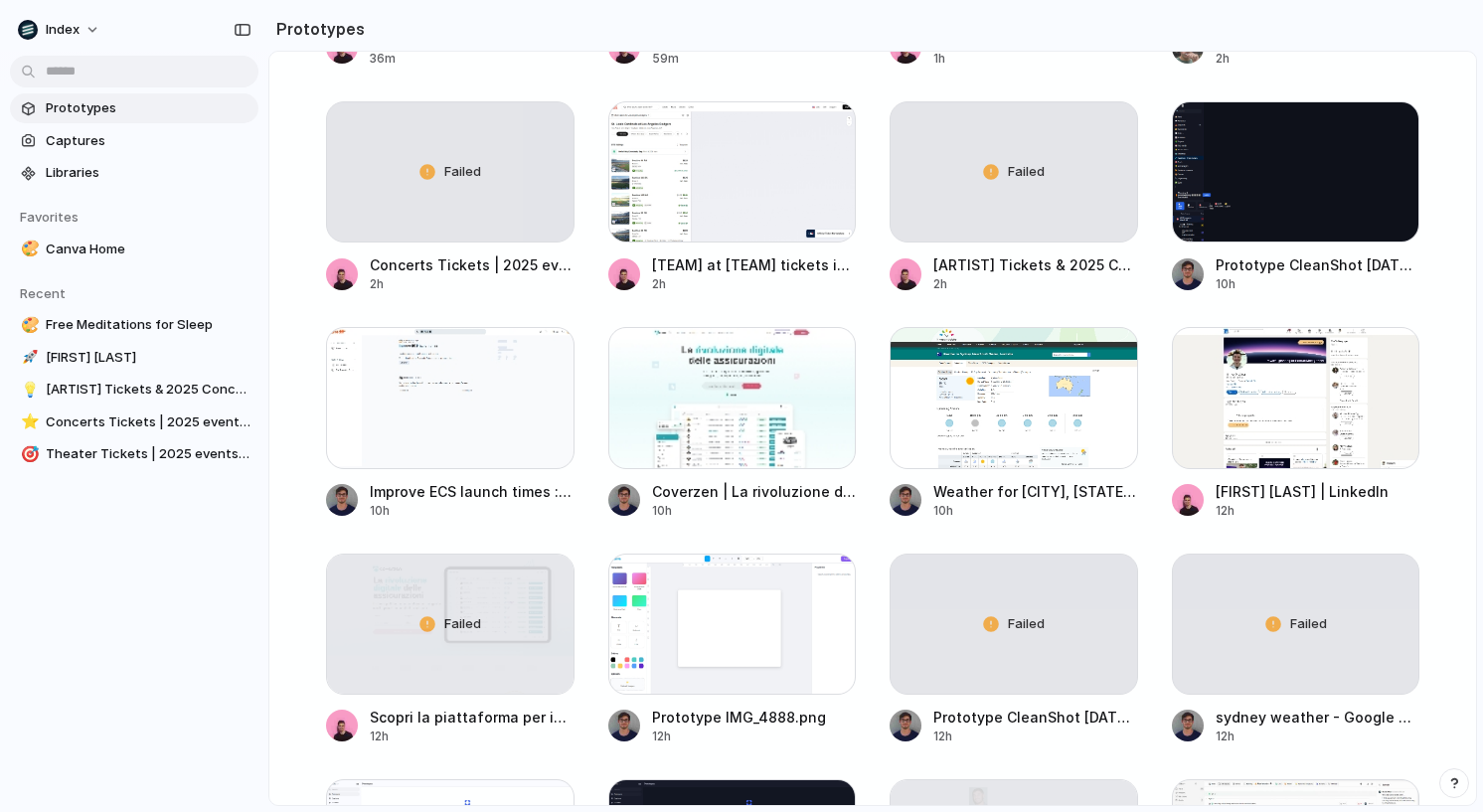 scroll, scrollTop: 697, scrollLeft: 0, axis: vertical 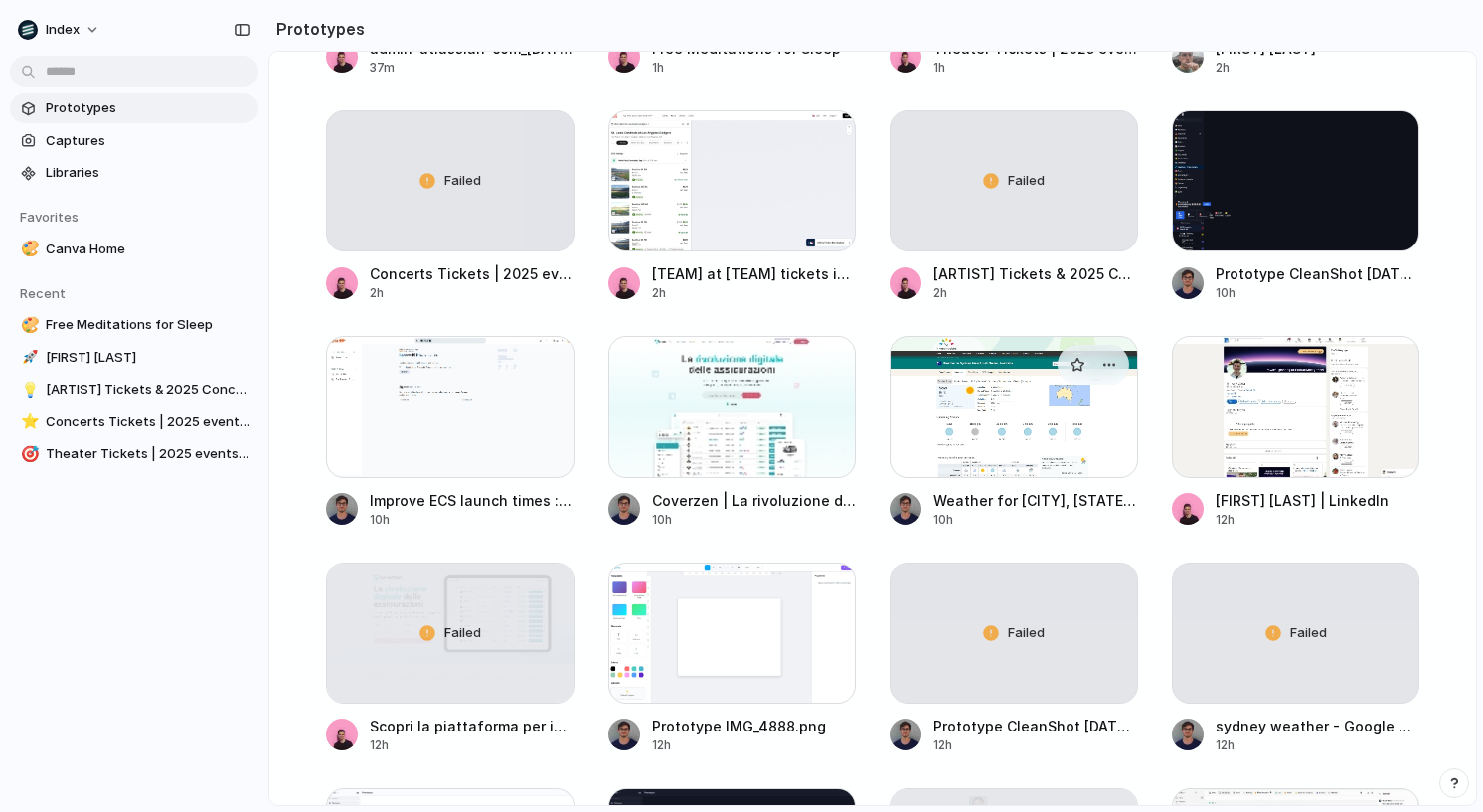 click at bounding box center [1014, 406] 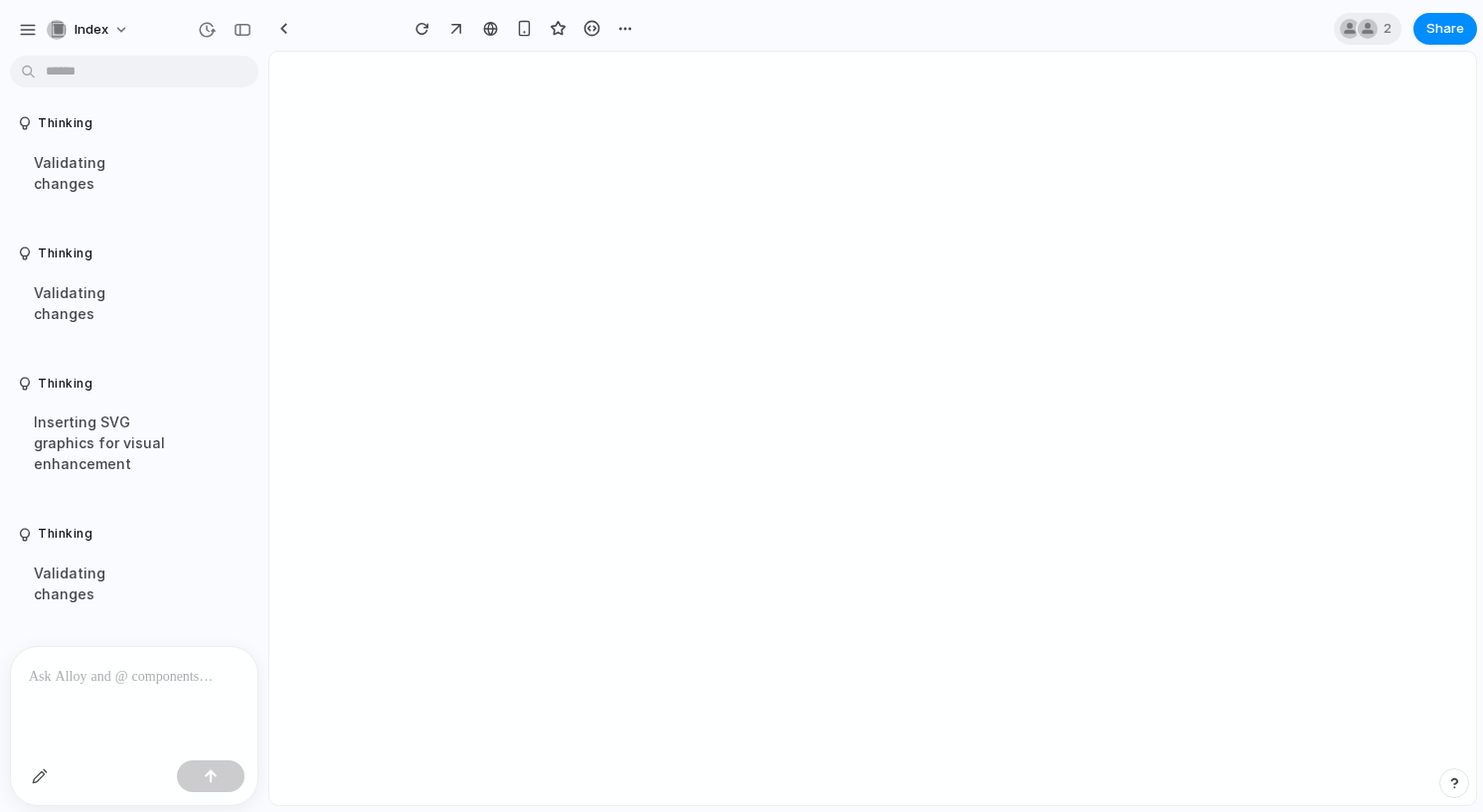 type on "**********" 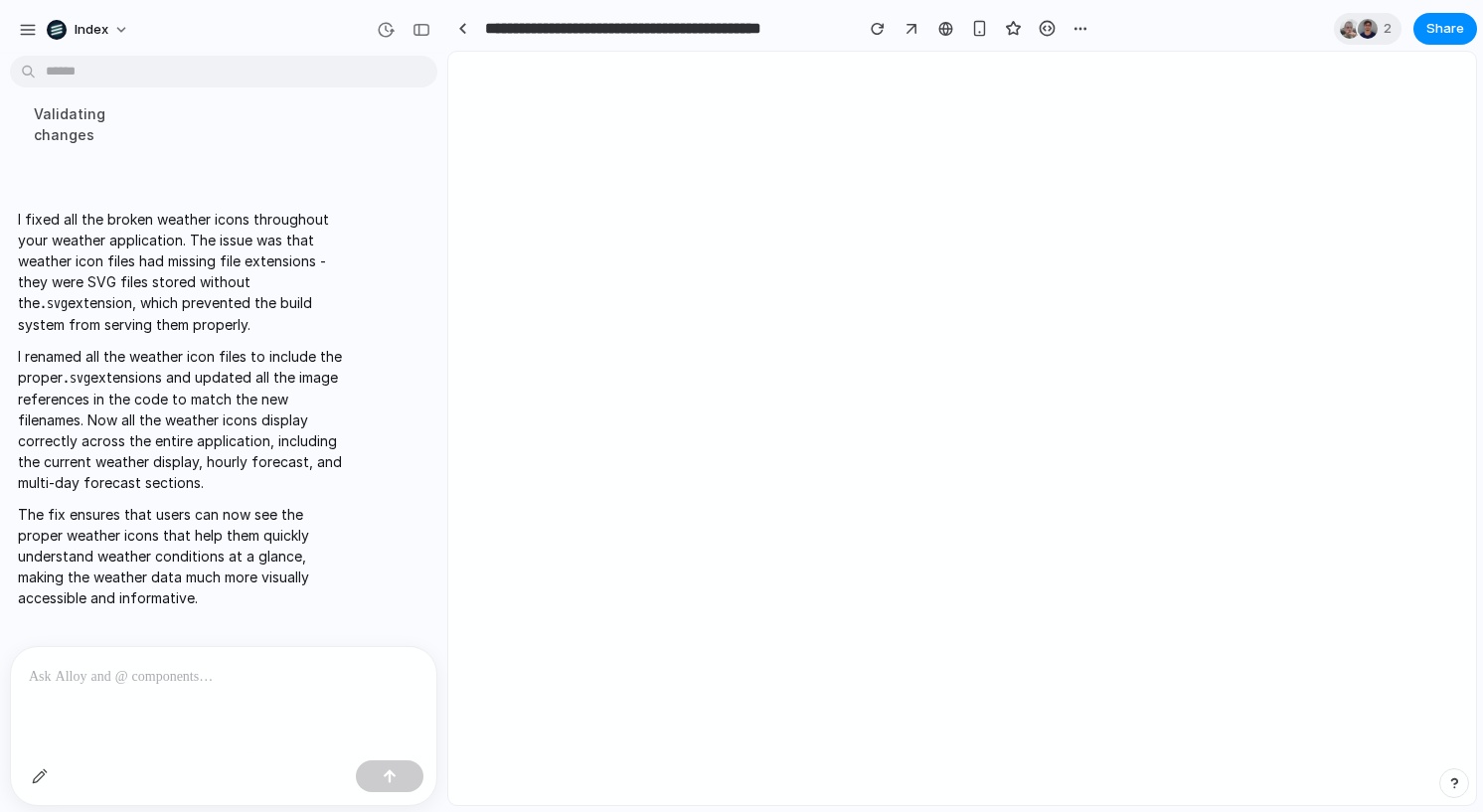 scroll, scrollTop: 3240, scrollLeft: 0, axis: vertical 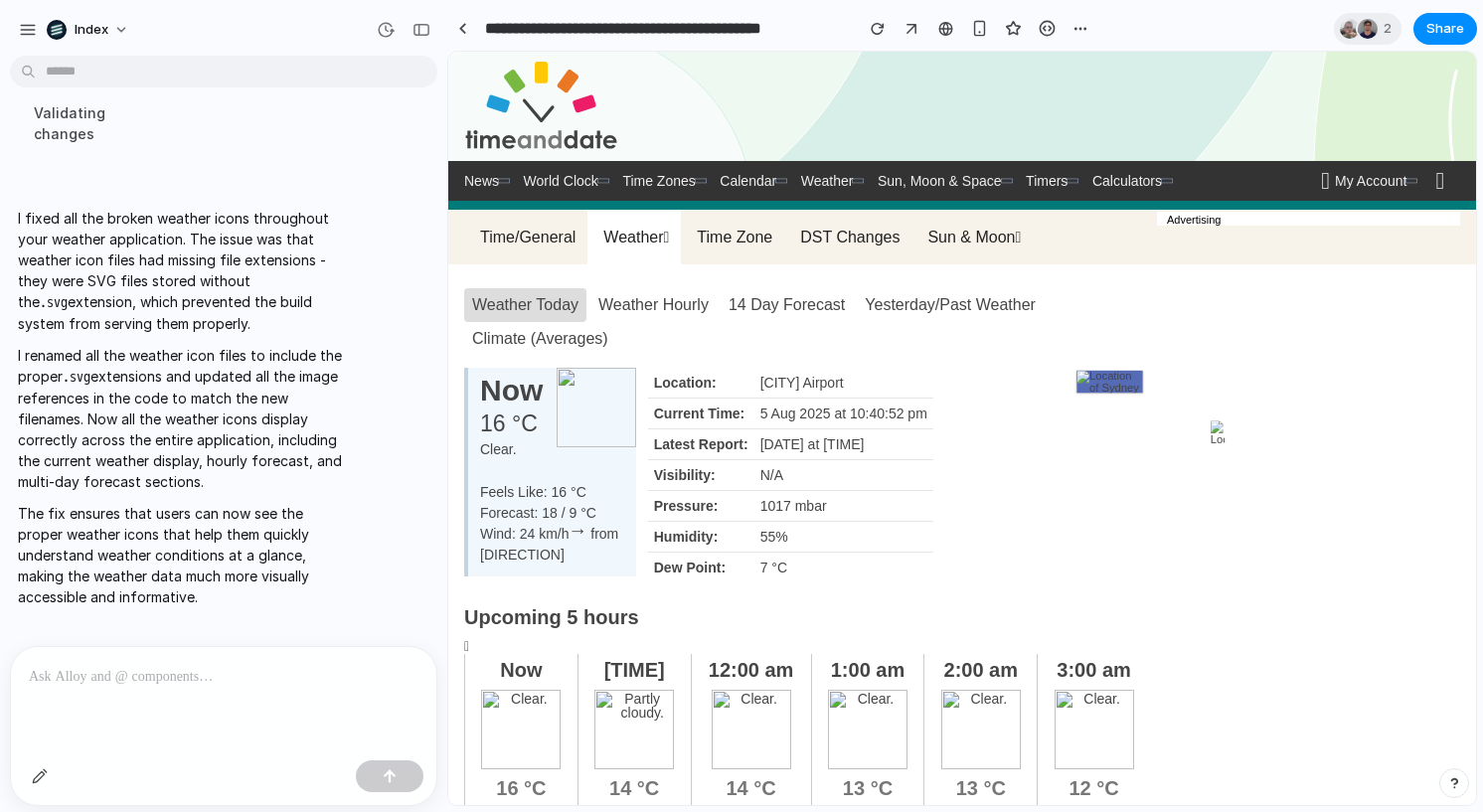 click on "Weather Today Weather Hourly 14 Day Forecast Yesterday/Past Weather Climate (Averages)" at bounding box center [810, 322] 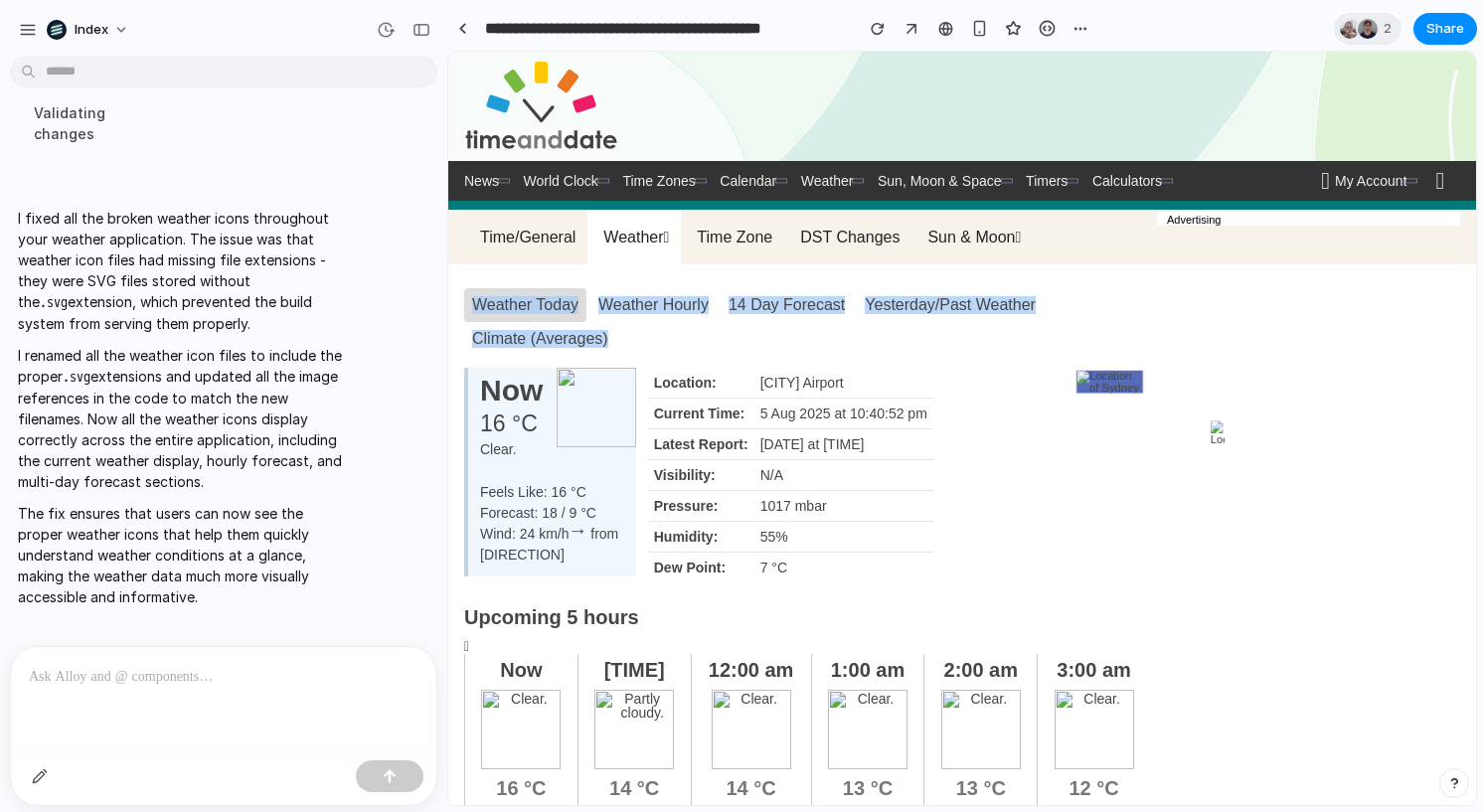 click on "Weather Today Weather Hourly 14 Day Forecast Yesterday/Past Weather Climate (Averages)" at bounding box center (810, 322) 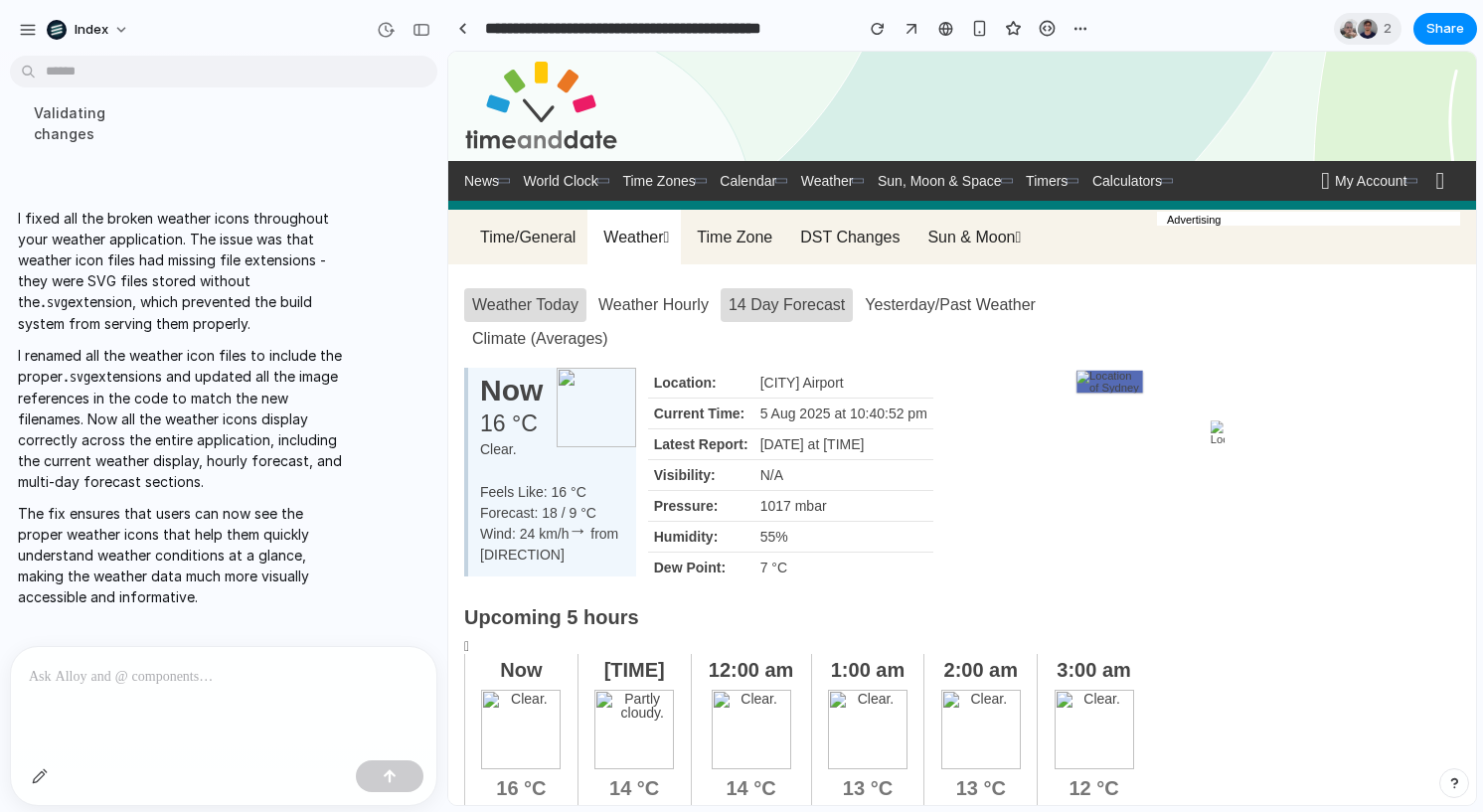 click on "14 Day Forecast" at bounding box center [786, 305] 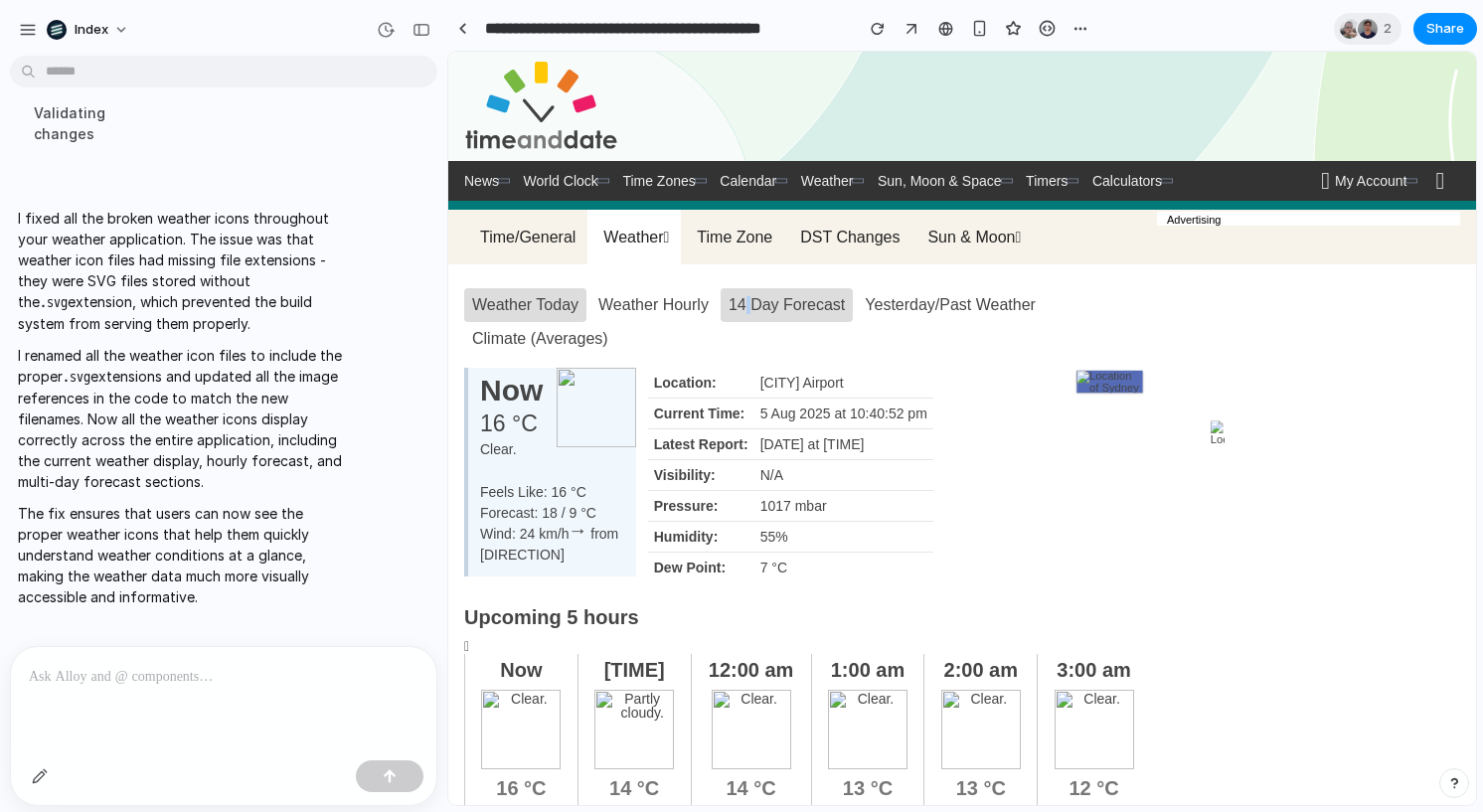 click on "14 Day Forecast" at bounding box center [786, 305] 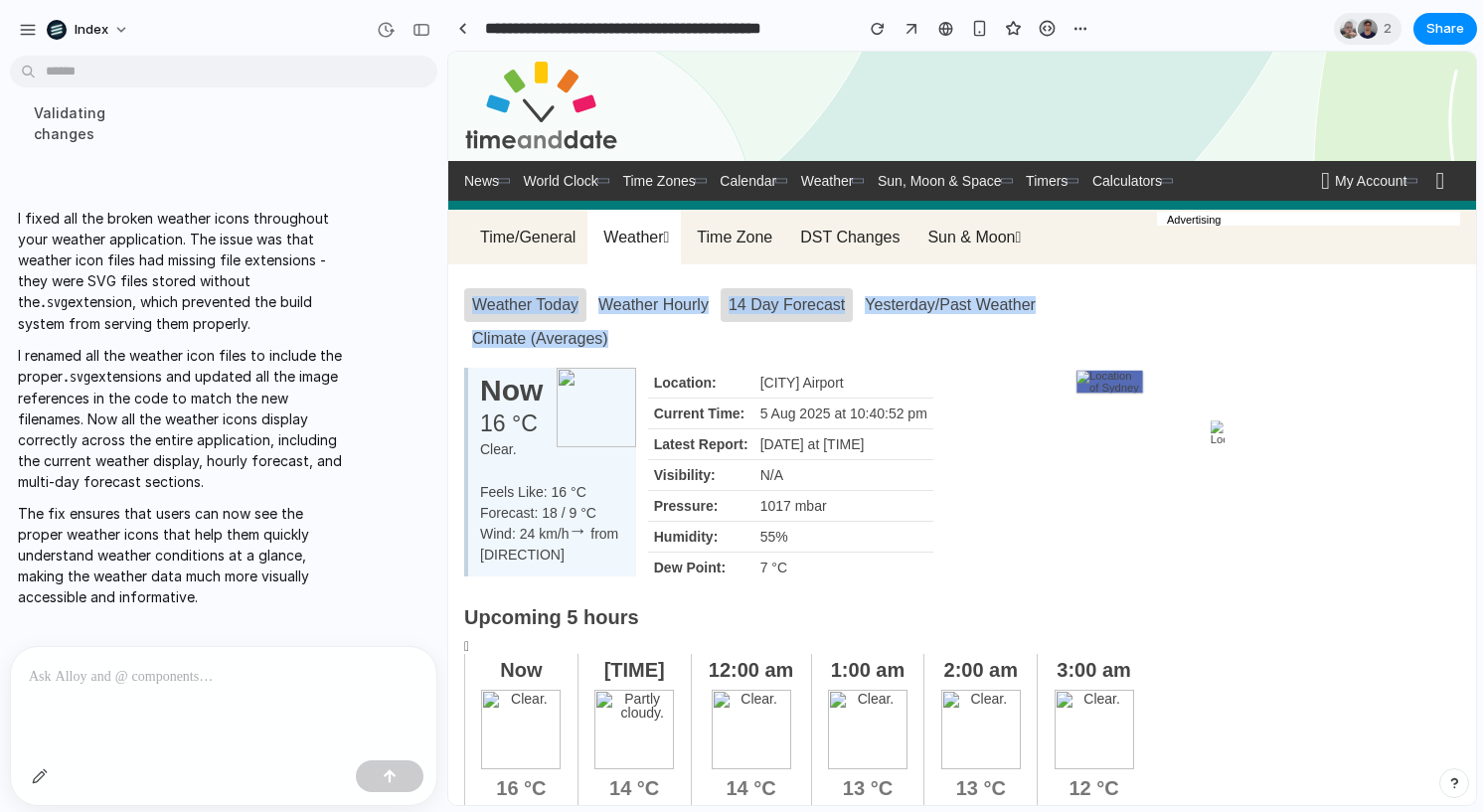 click on "14 Day Forecast" at bounding box center [786, 305] 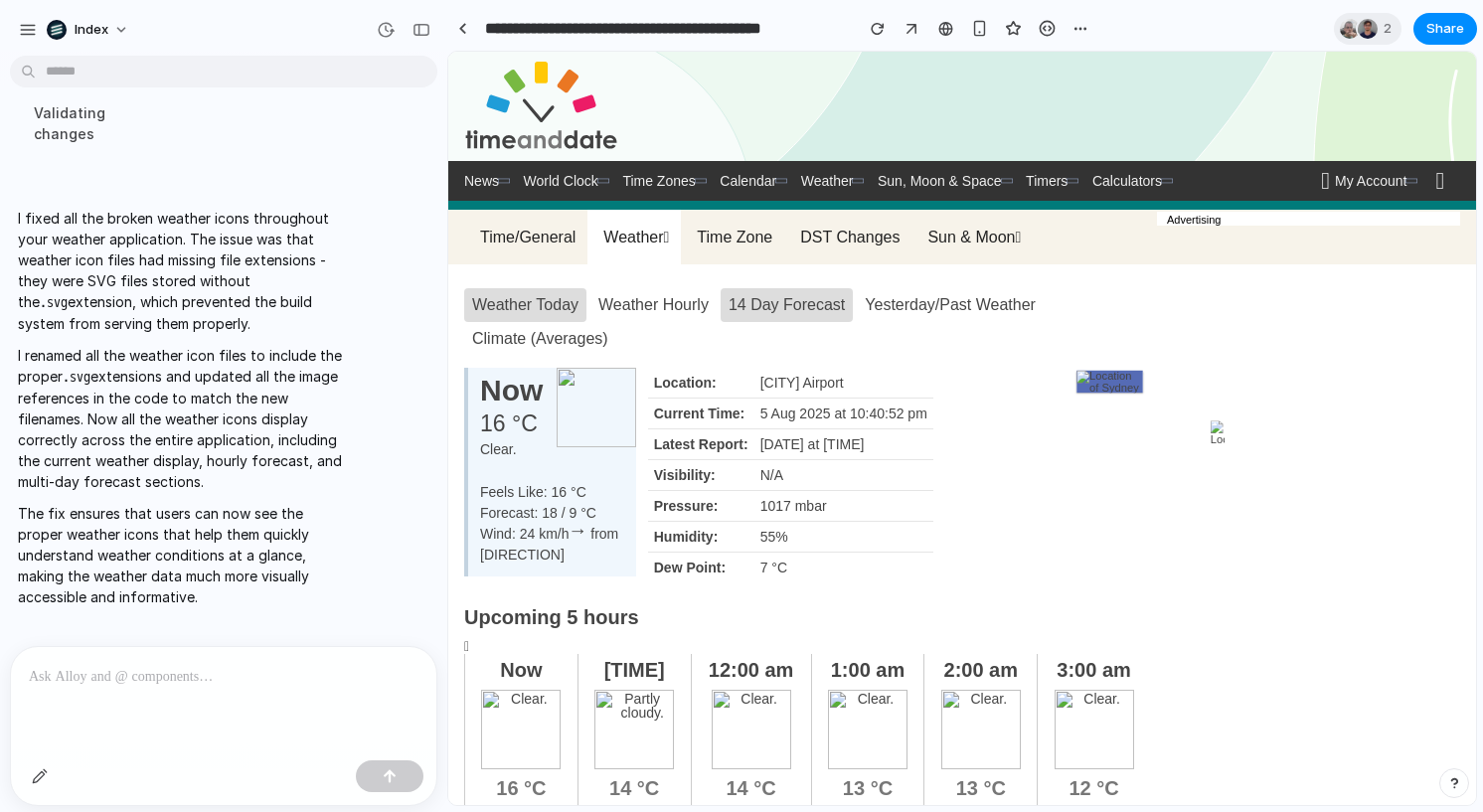 click on "14 Day Forecast" at bounding box center (786, 305) 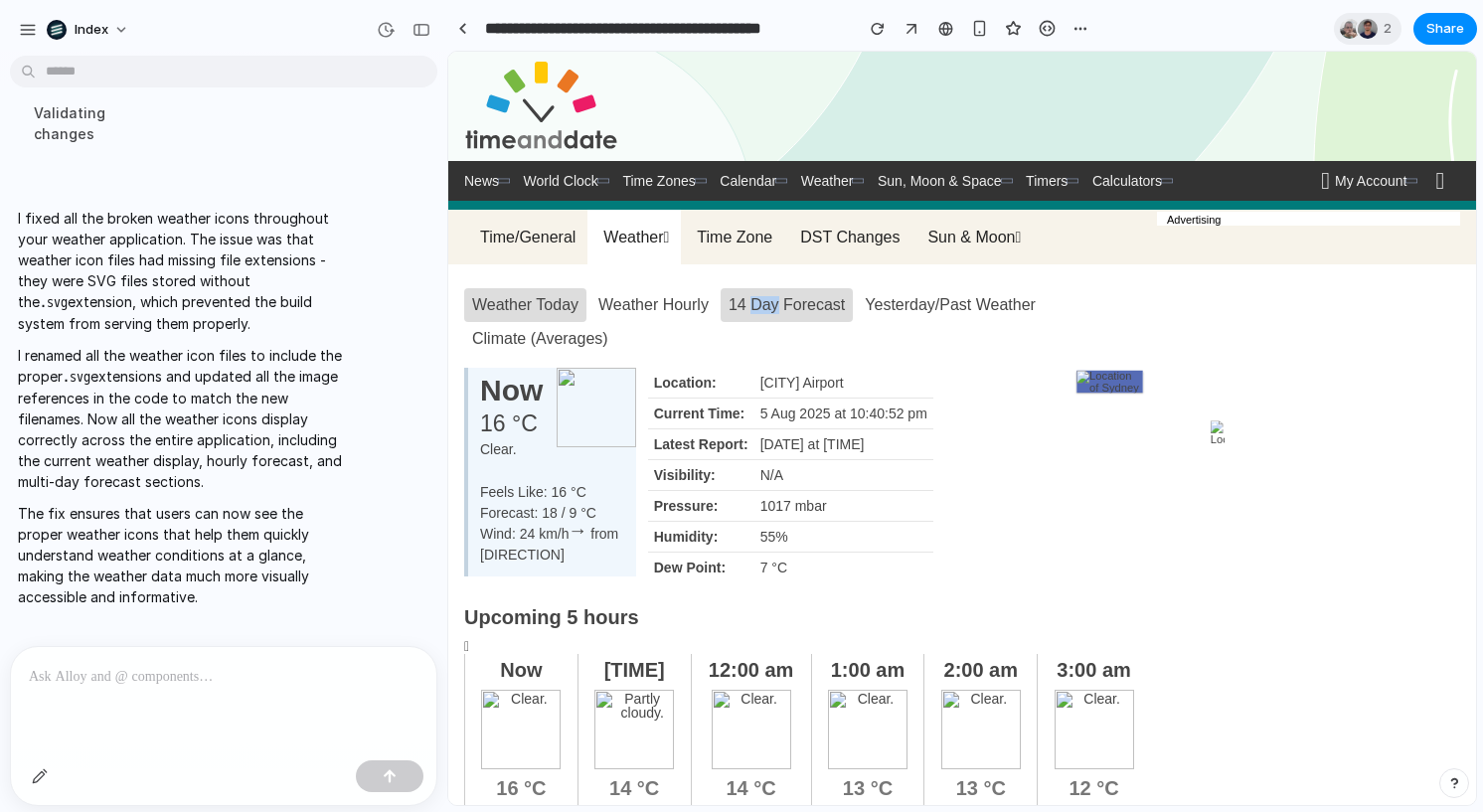 click on "14 Day Forecast" at bounding box center (786, 305) 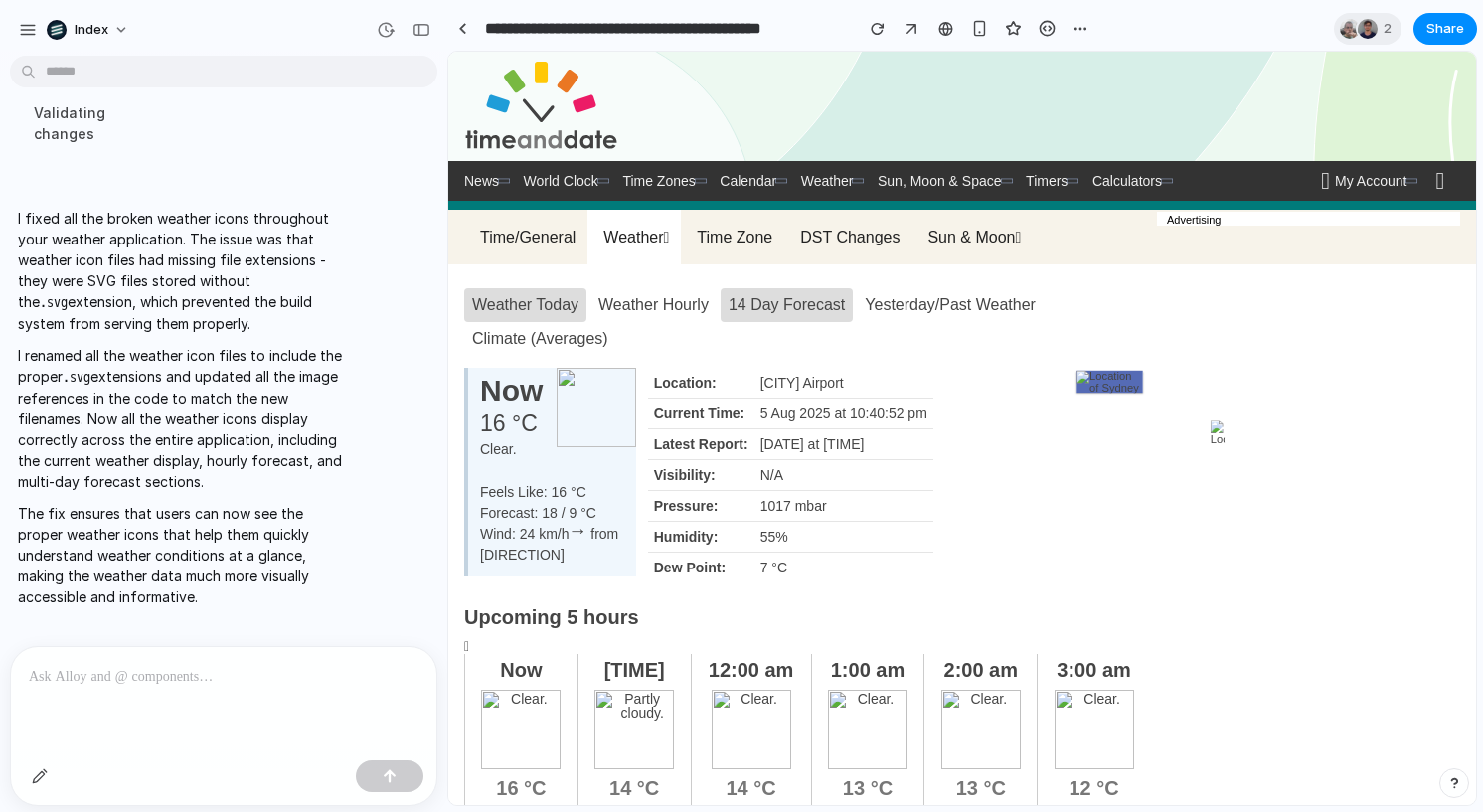 click on "14 Day Forecast" at bounding box center (786, 305) 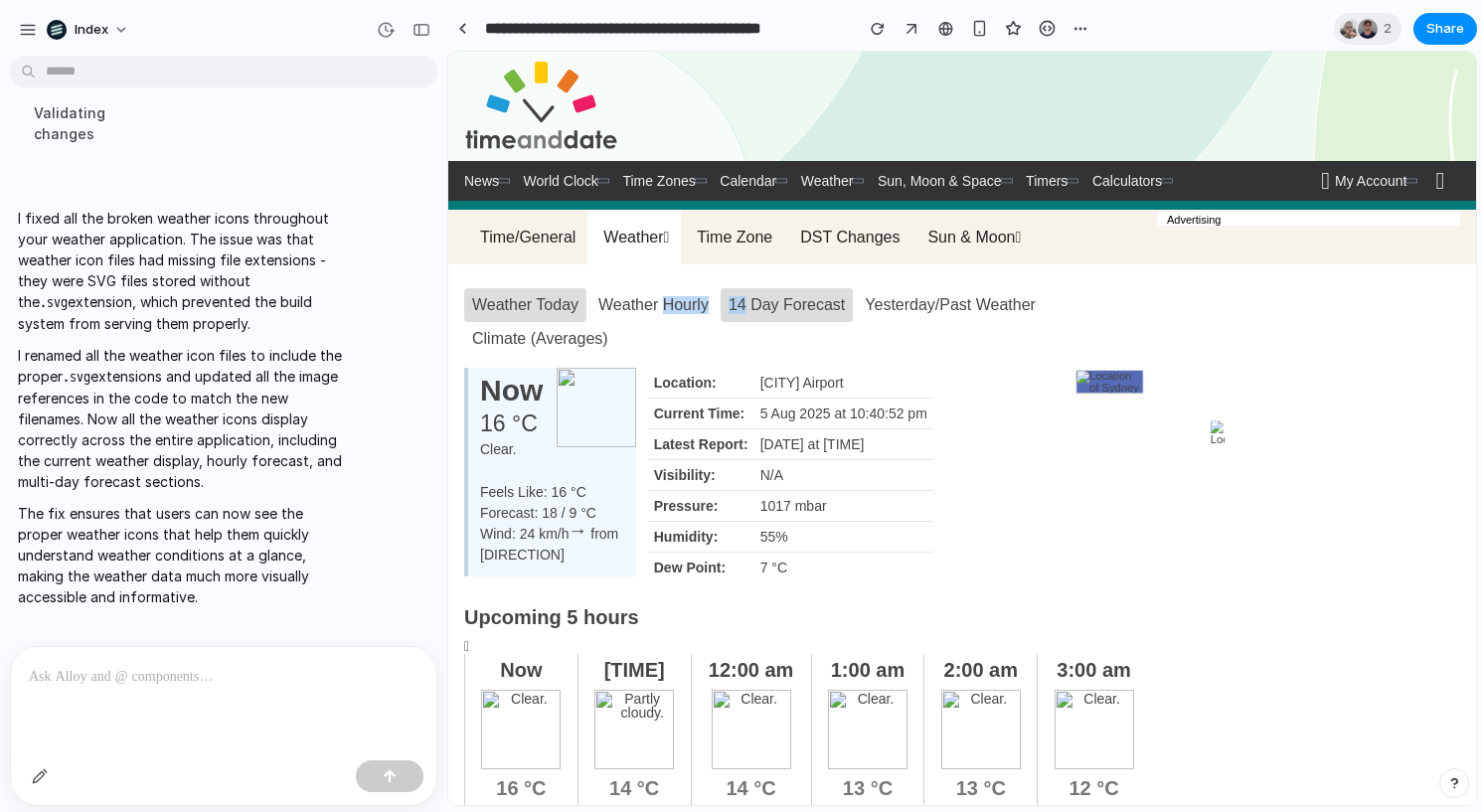 click on "14 Day Forecast" at bounding box center (786, 305) 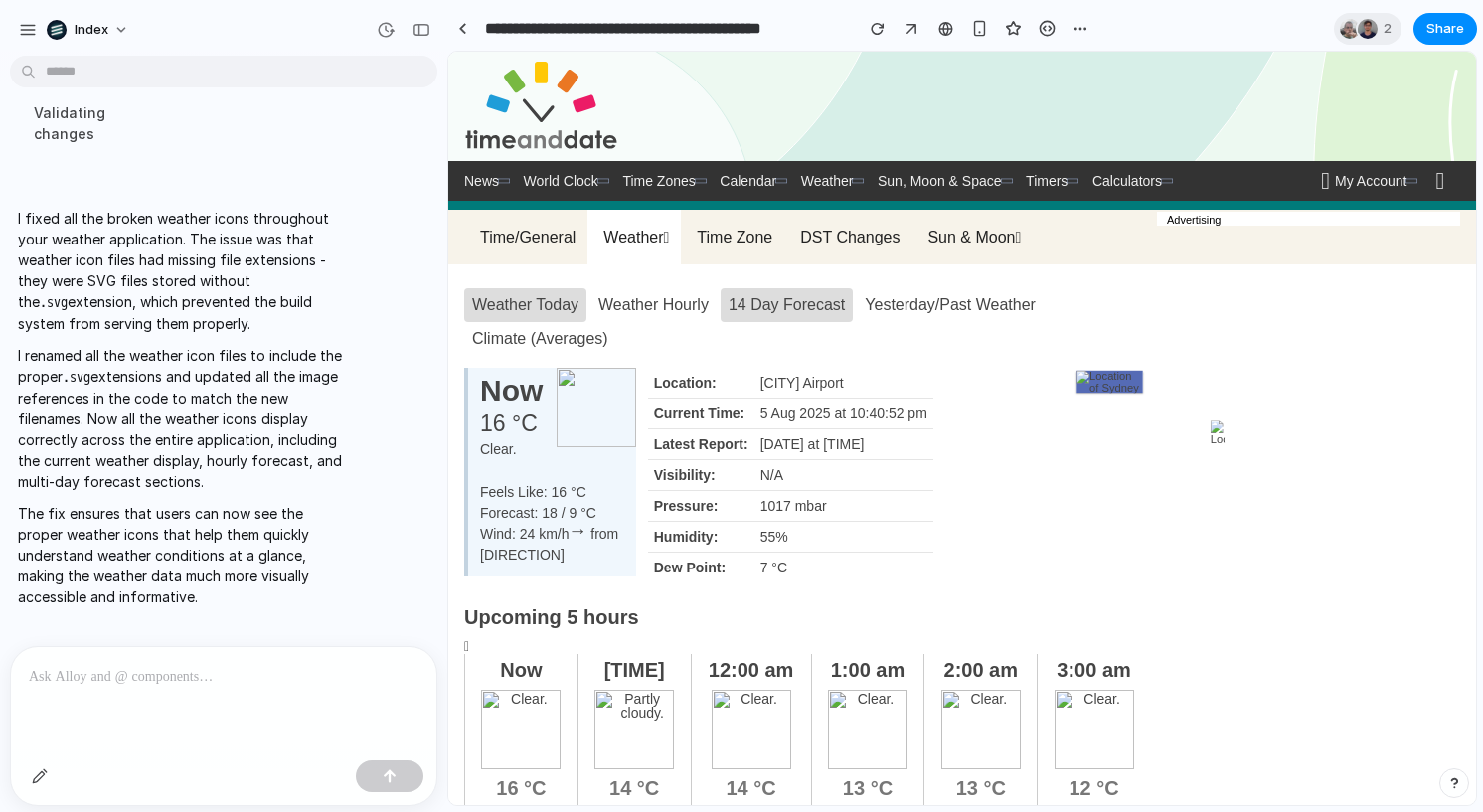 click on "14 Day Forecast" at bounding box center (786, 305) 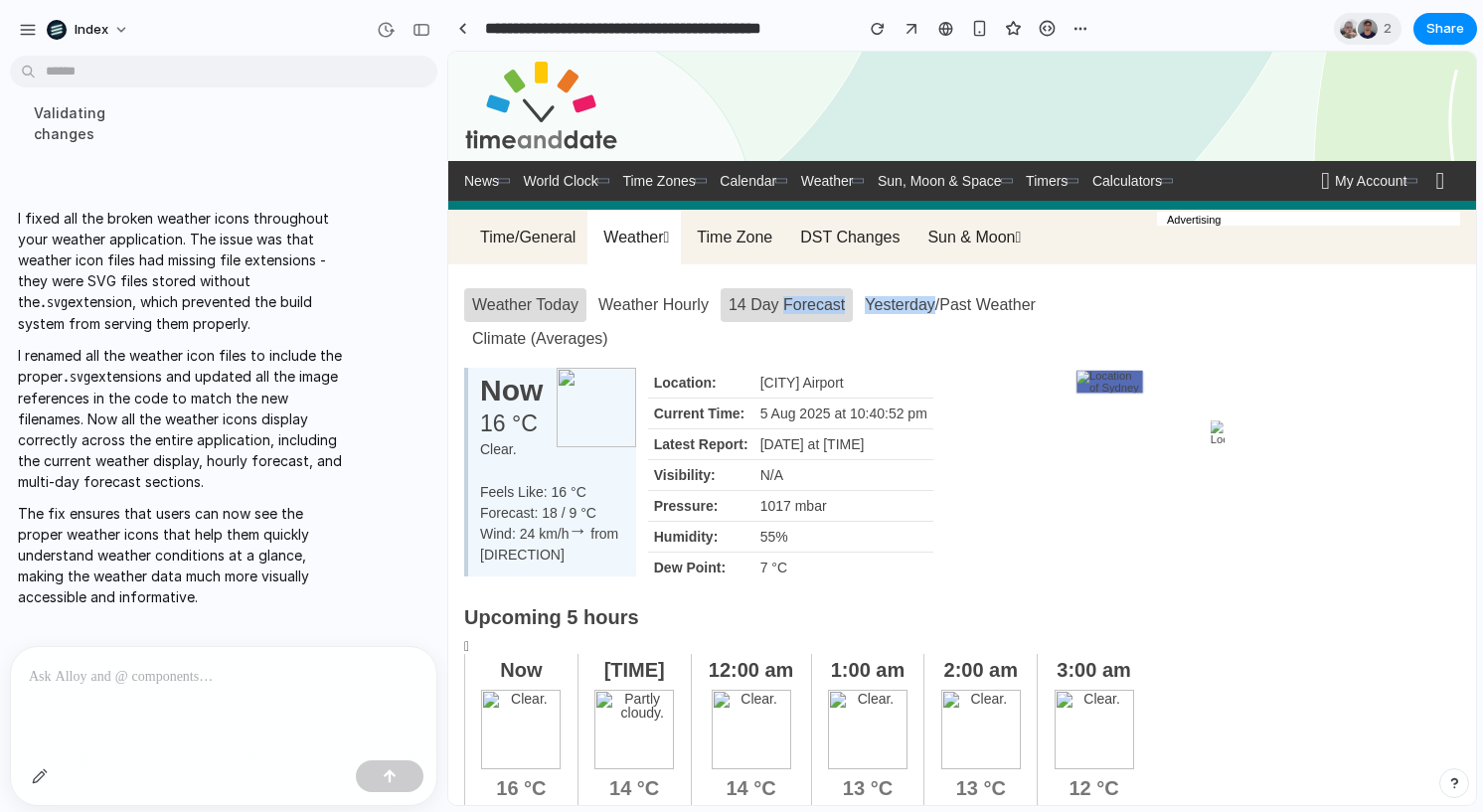 click on "14 Day Forecast" at bounding box center (786, 305) 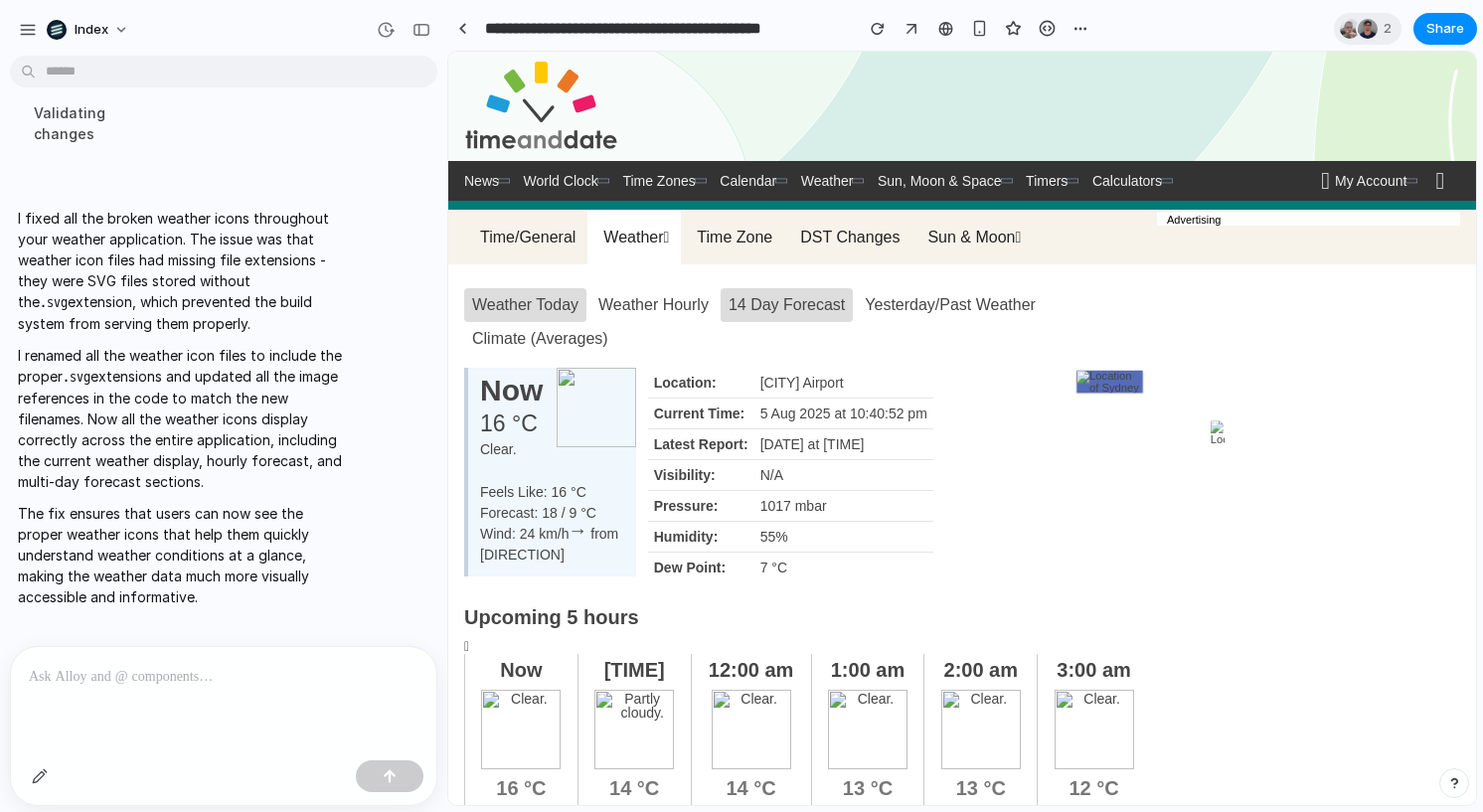 click on "14 Day Forecast" at bounding box center (786, 305) 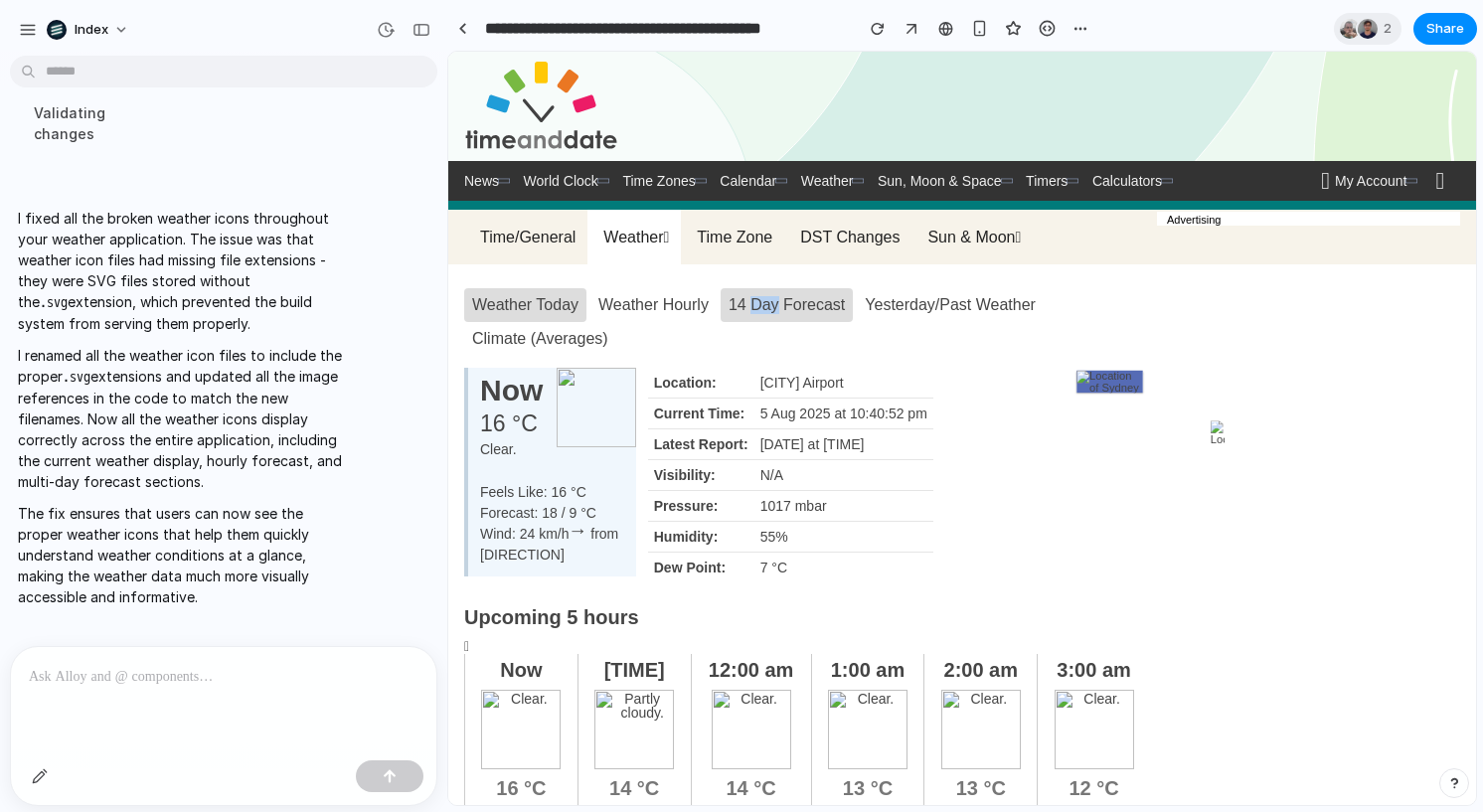 click on "14 Day Forecast" at bounding box center (786, 305) 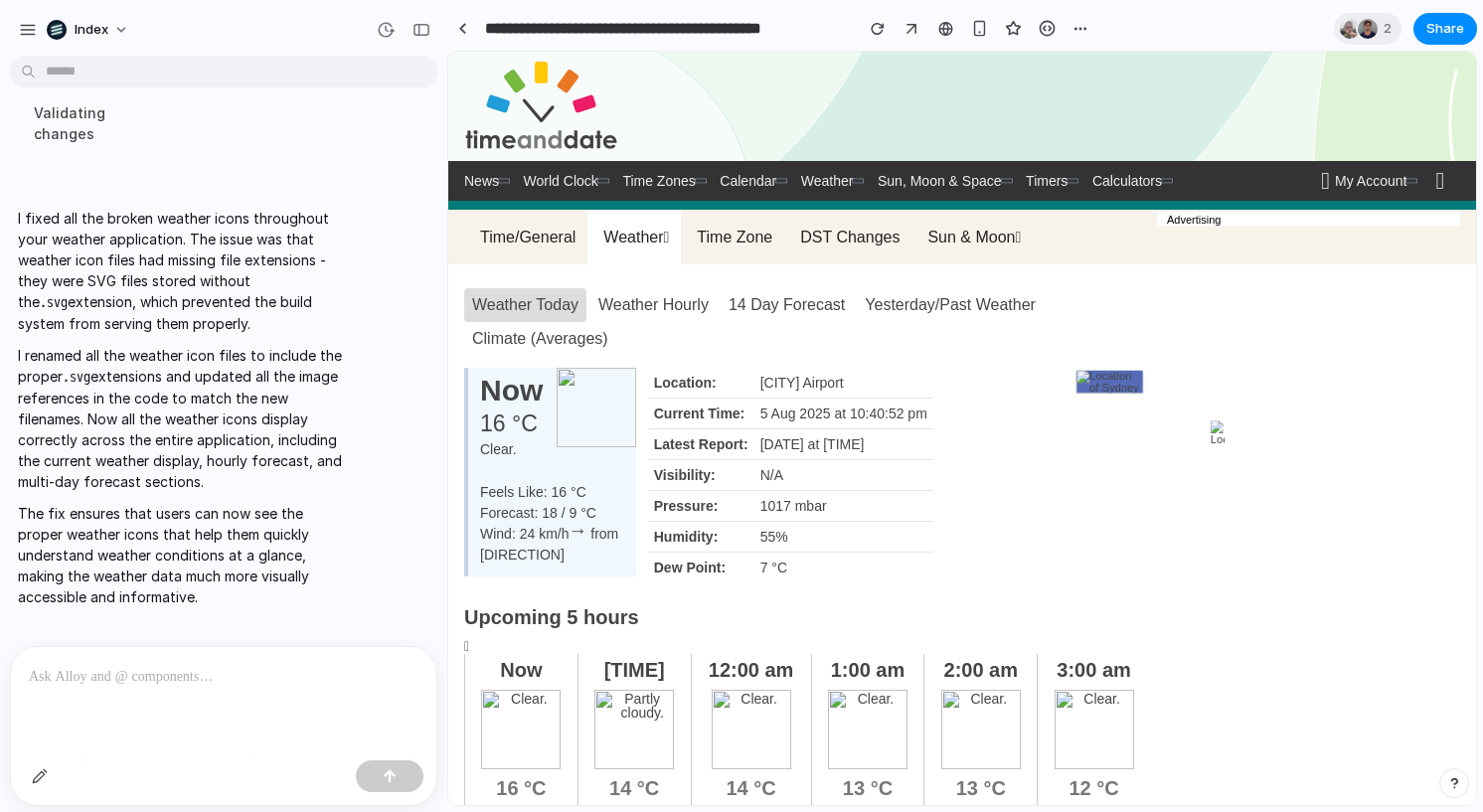 click on "Weather Today Weather Hourly 14 Day Forecast Yesterday/Past Weather Climate (Averages)" at bounding box center (810, 328) 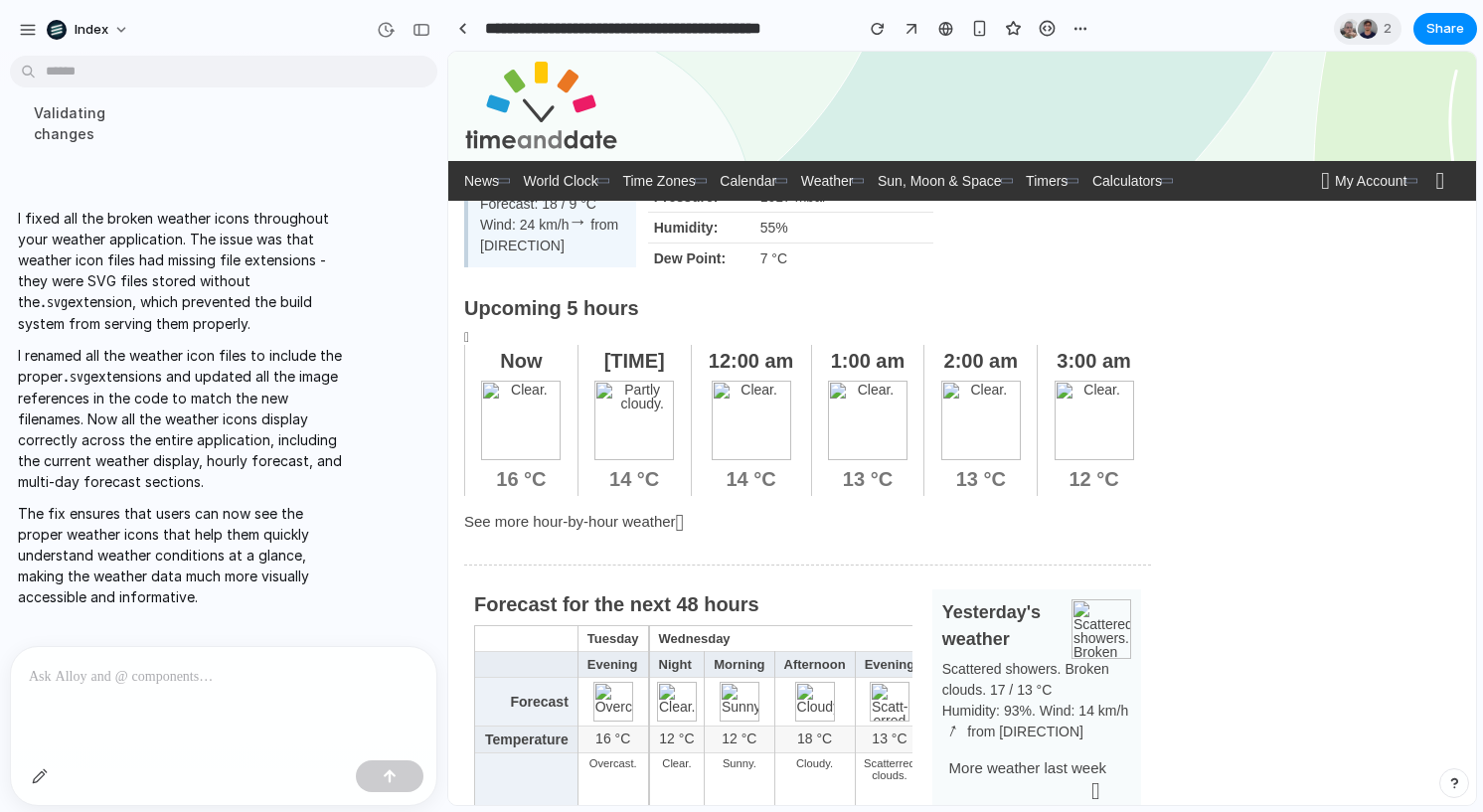 scroll, scrollTop: 0, scrollLeft: 0, axis: both 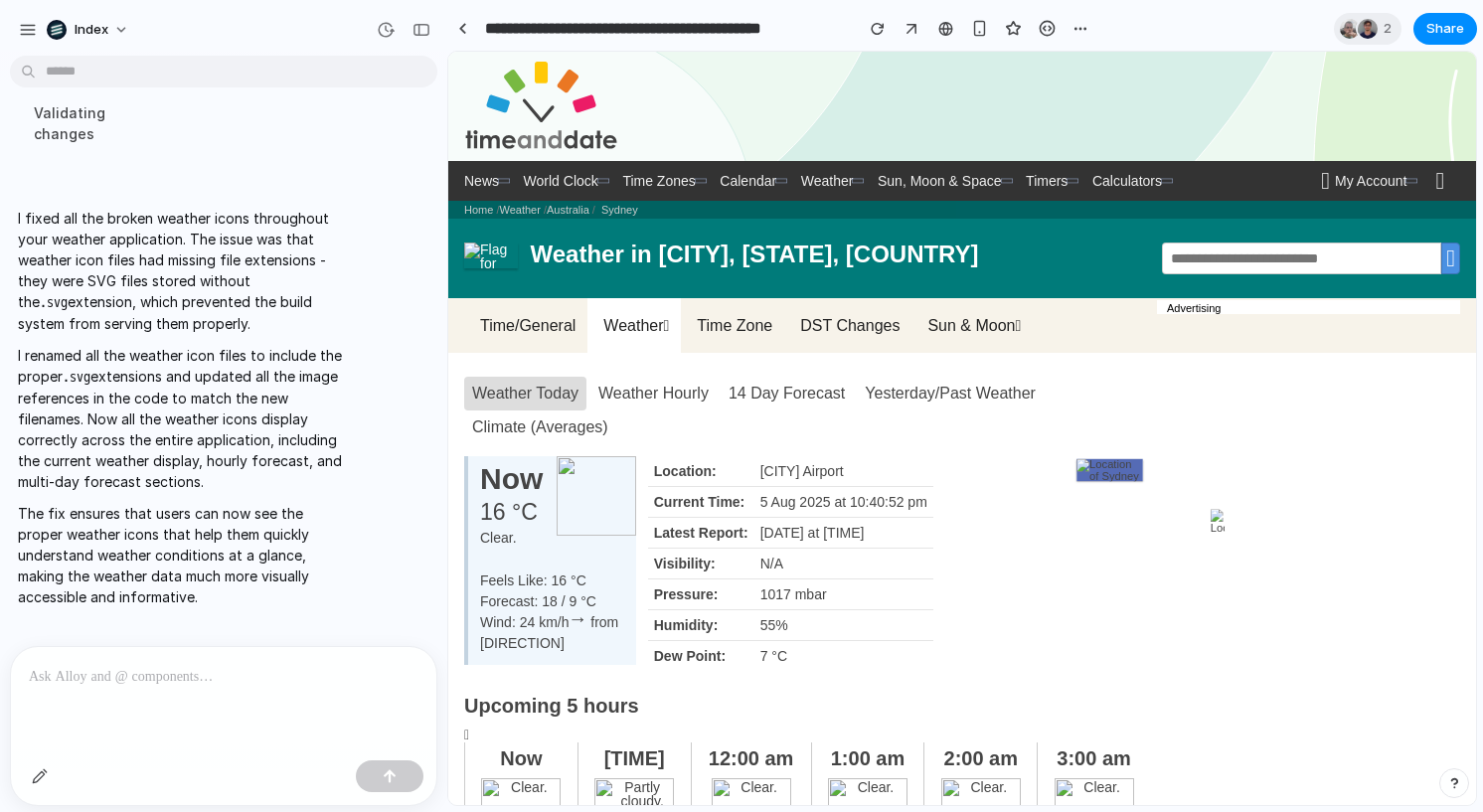 click on "Weather in Sydney, New South Wales, Australia" at bounding box center (840, 254) 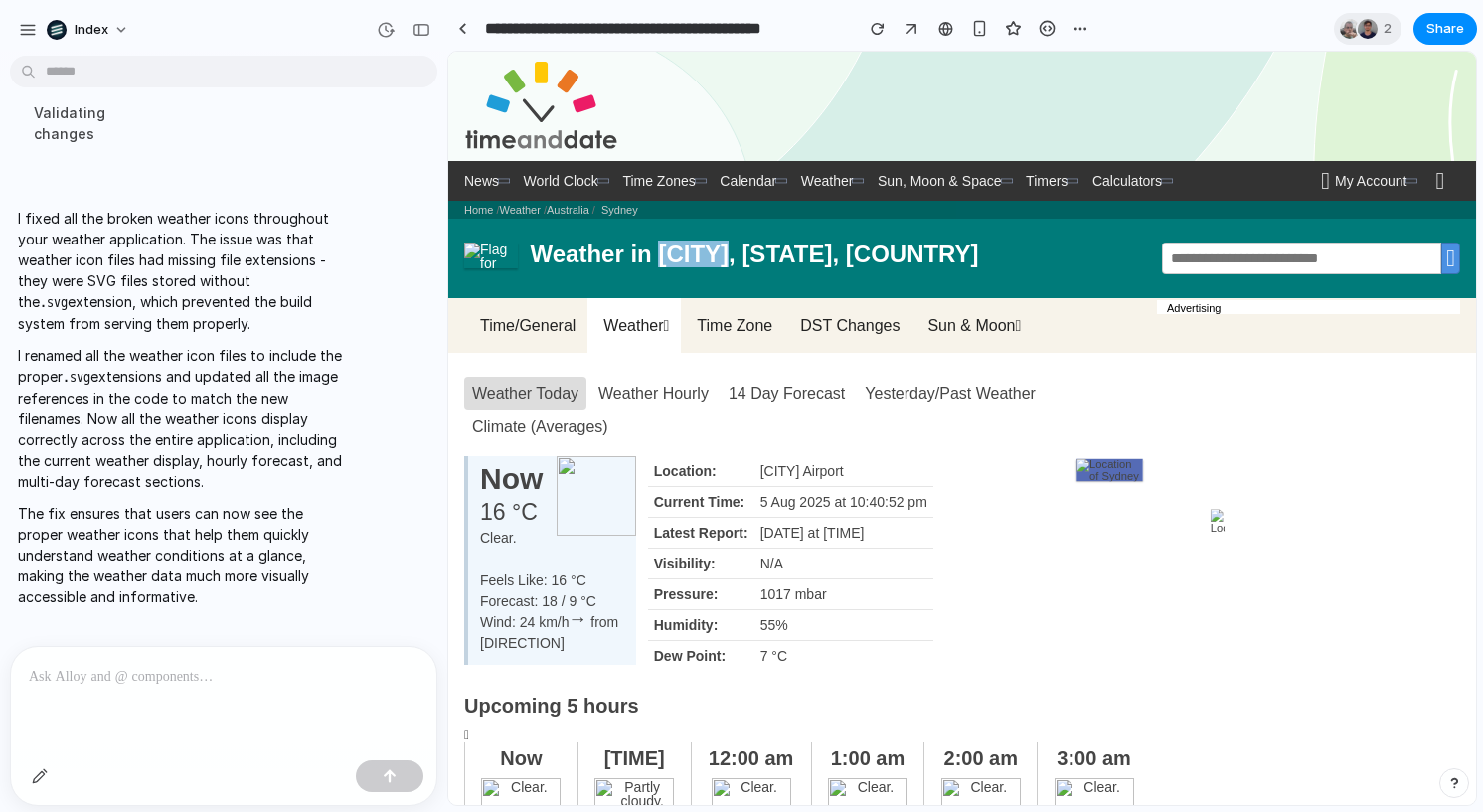 click on "Weather in Sydney, New South Wales, Australia" at bounding box center (840, 254) 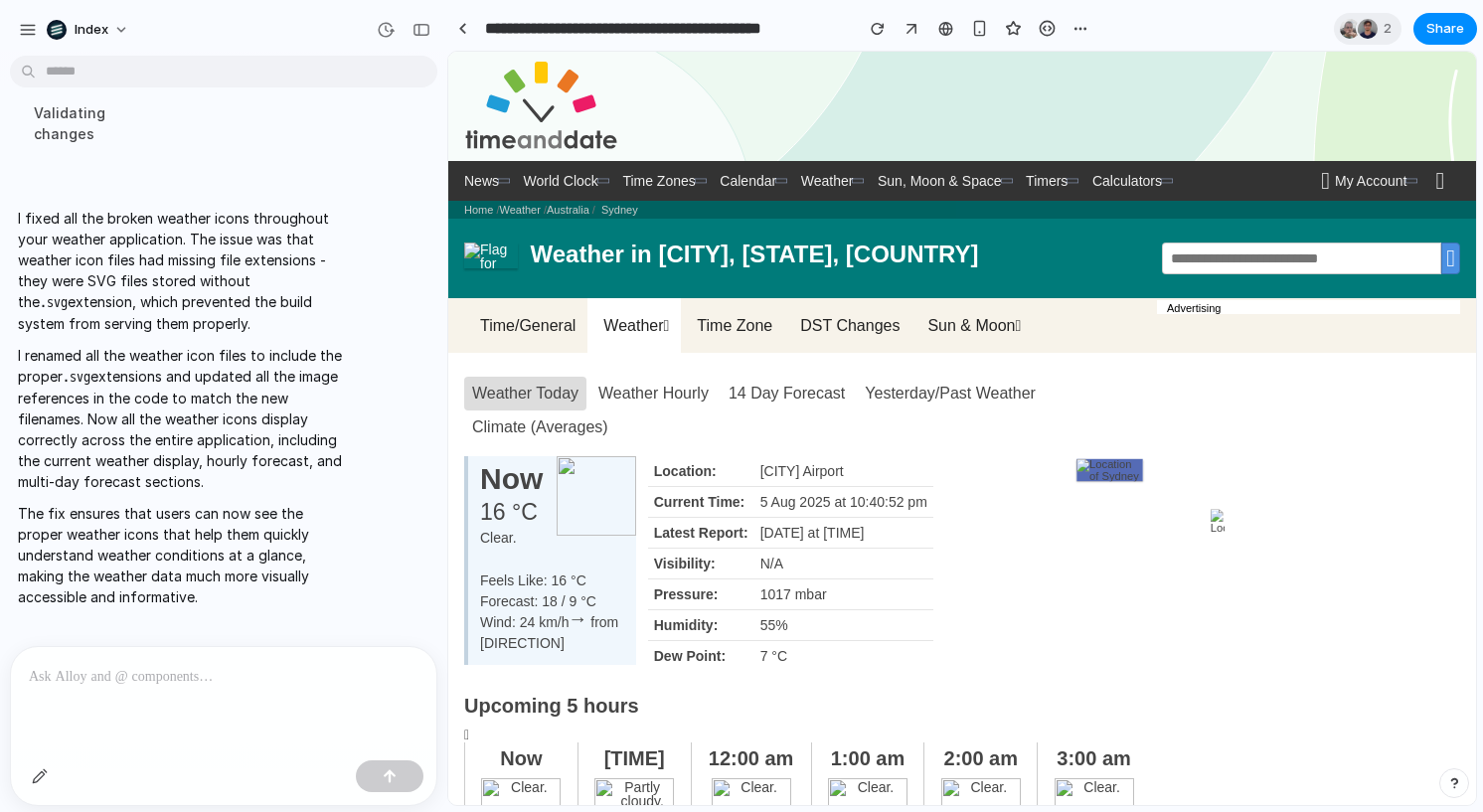 click on "Weather in Sydney, New South Wales, Australia" at bounding box center [840, 254] 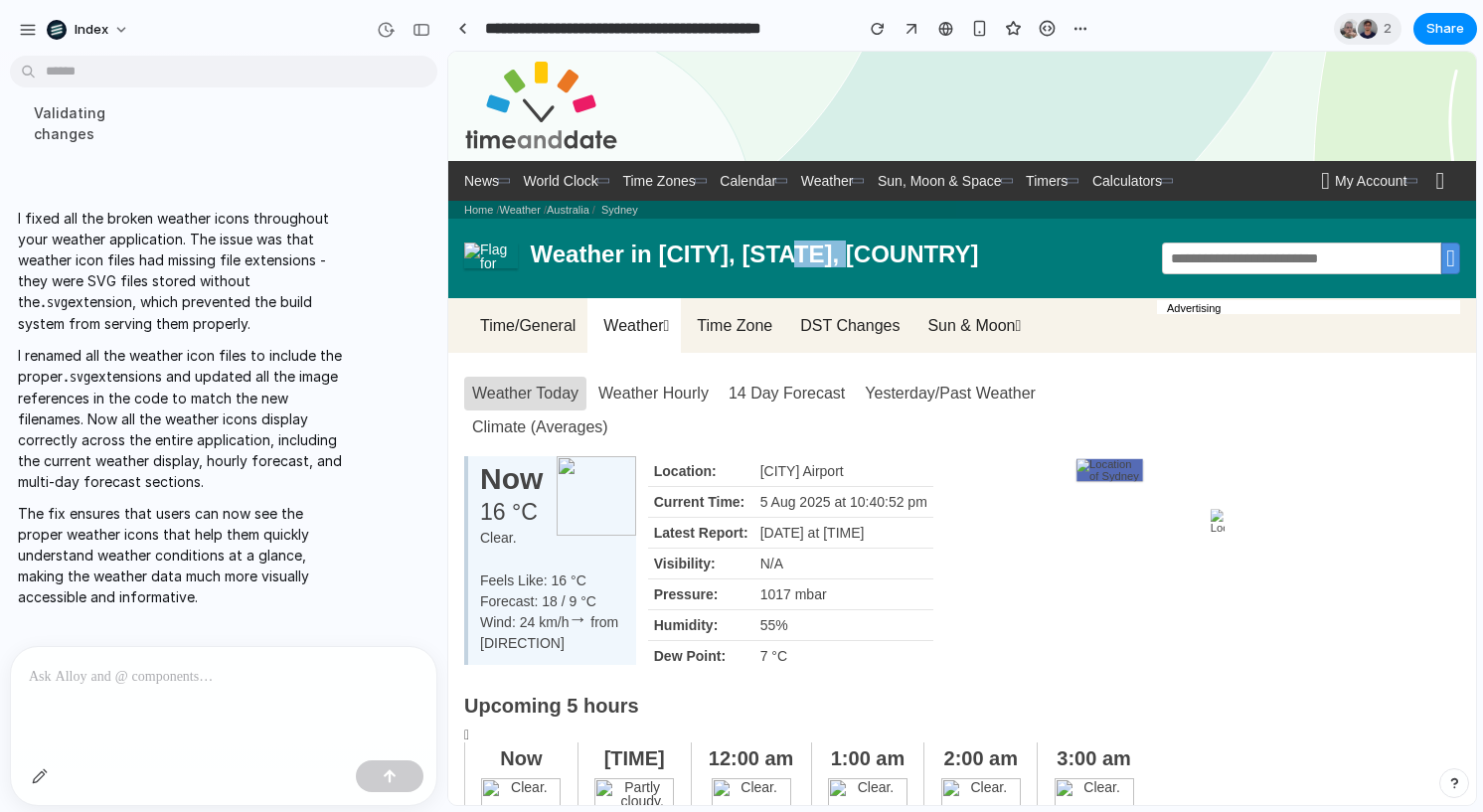 click on "Weather in Sydney, New South Wales, Australia" at bounding box center [840, 254] 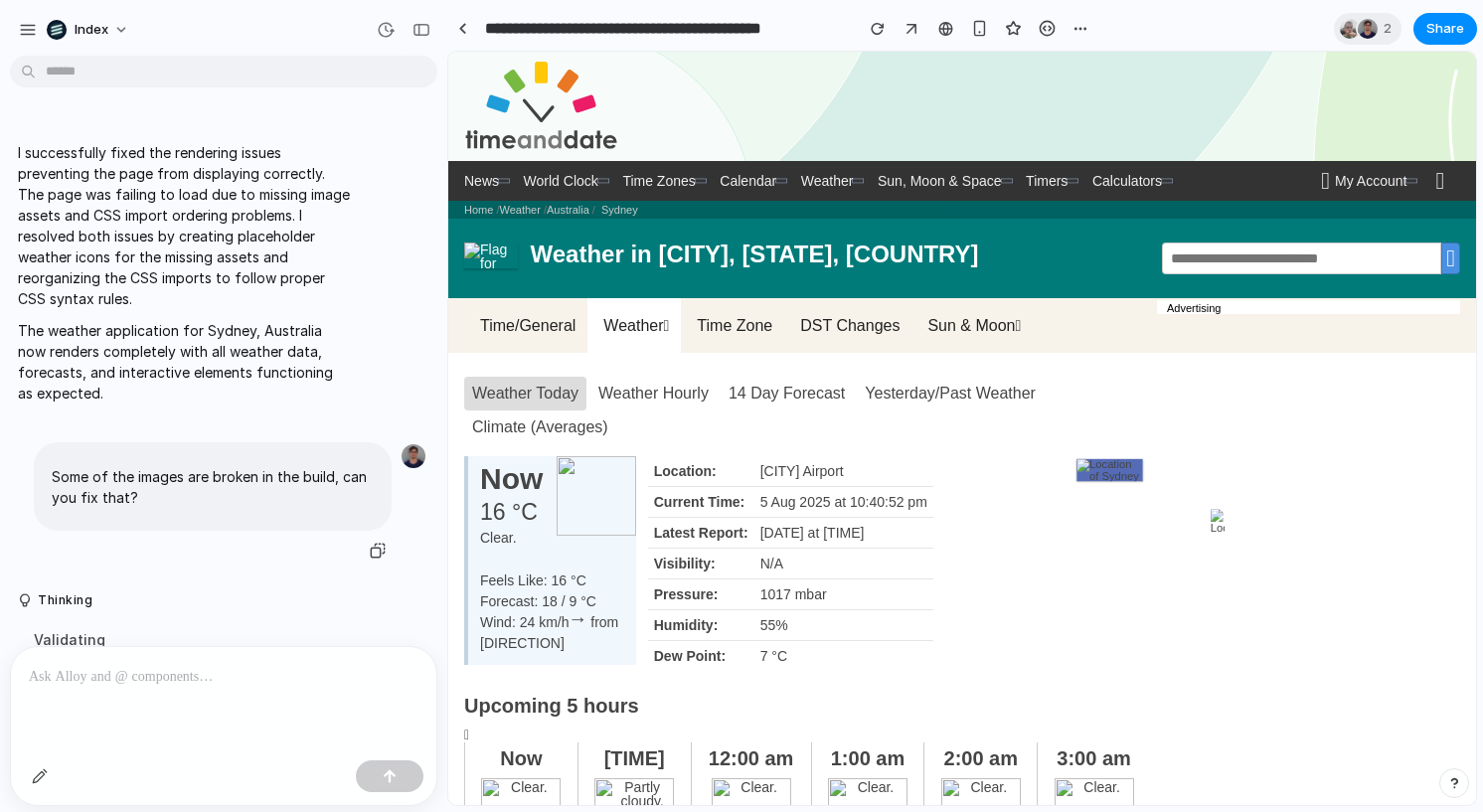 scroll, scrollTop: 1419, scrollLeft: 0, axis: vertical 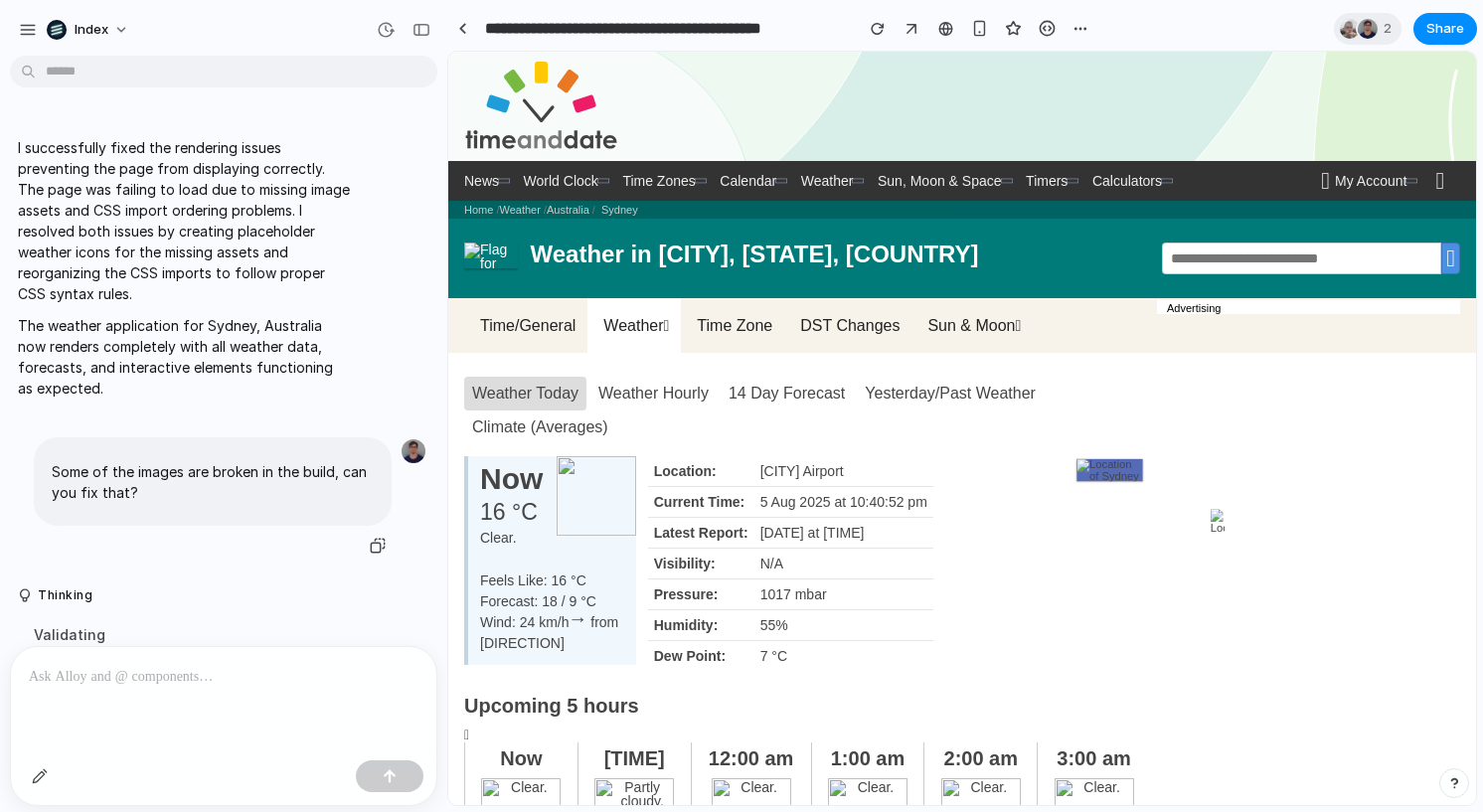 click at bounding box center [413, 451] 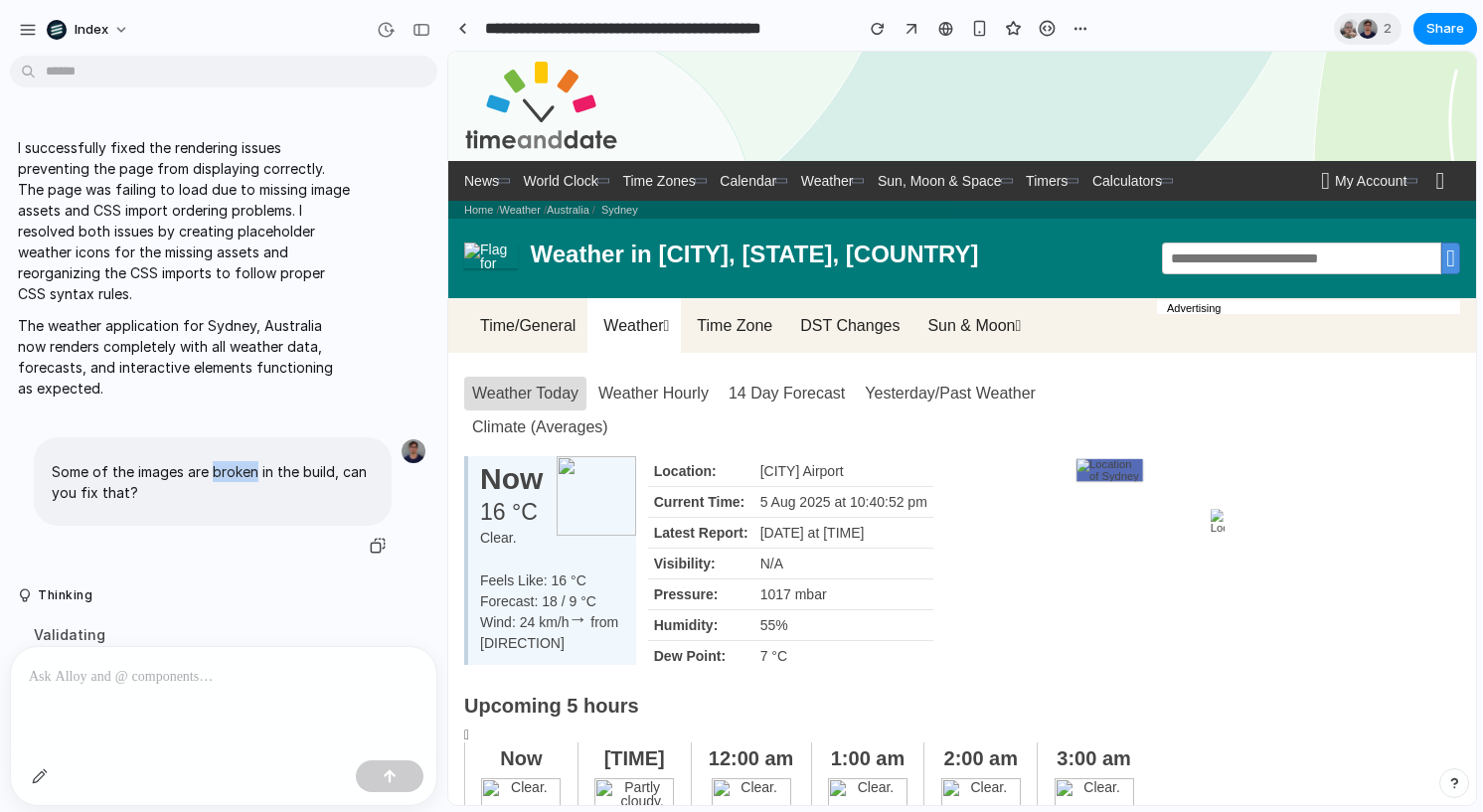 click on "Some of the images are broken in the build, can you fix that?" at bounding box center [213, 482] 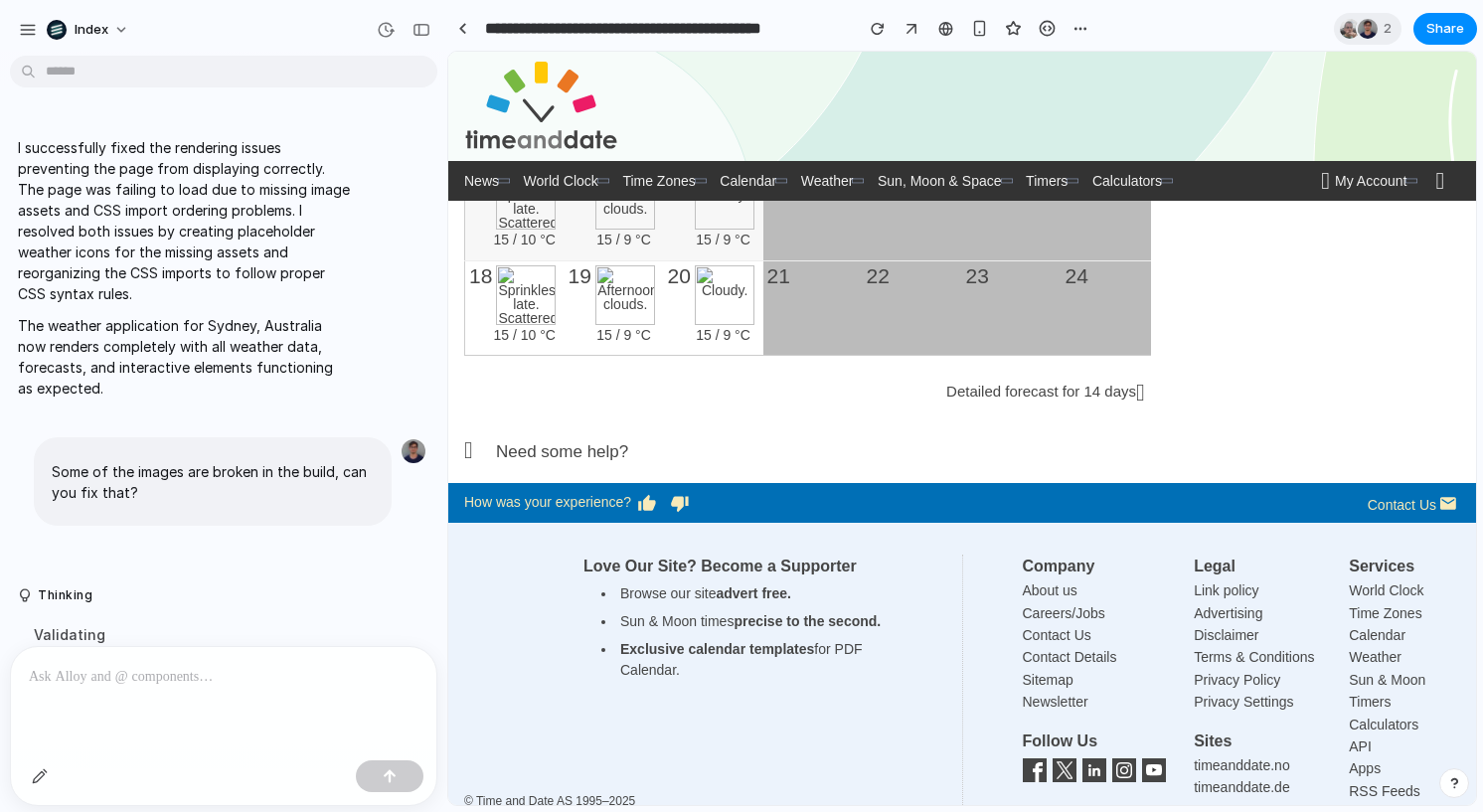 scroll, scrollTop: 1753, scrollLeft: 0, axis: vertical 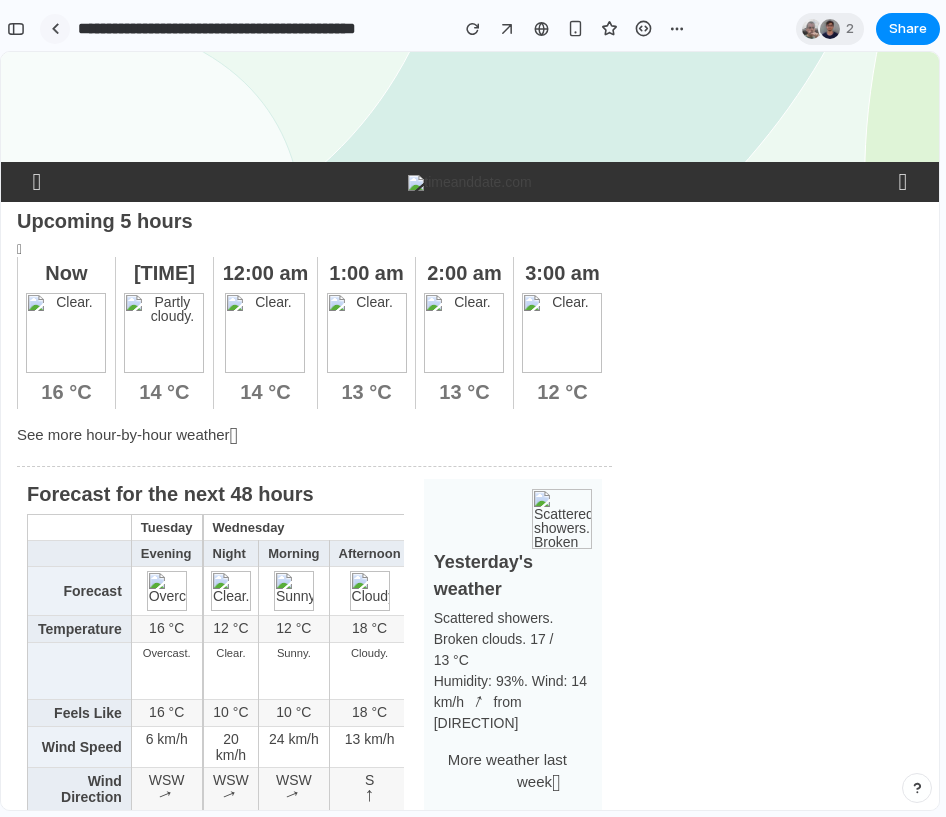 click at bounding box center (55, 28) 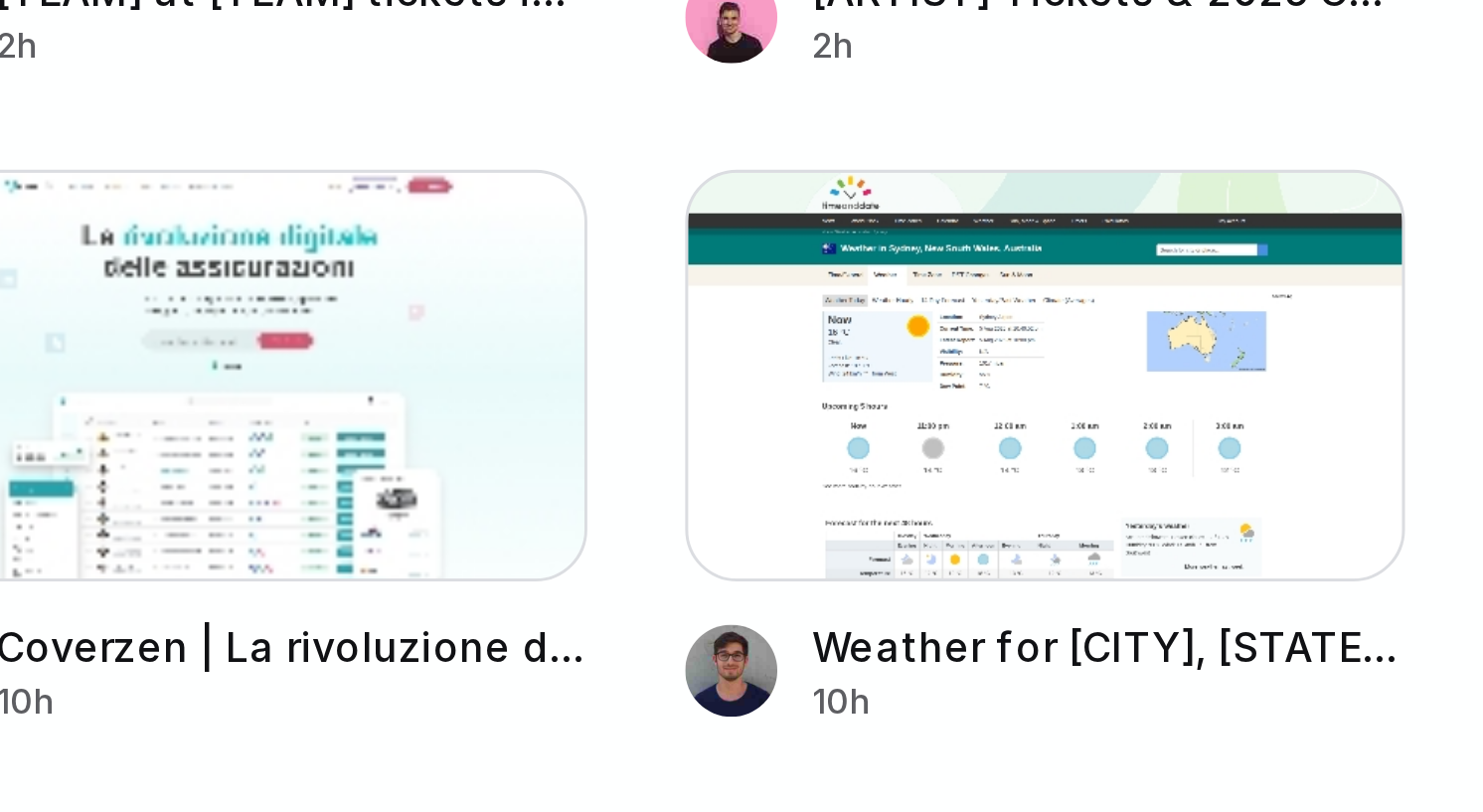 scroll, scrollTop: 697, scrollLeft: 0, axis: vertical 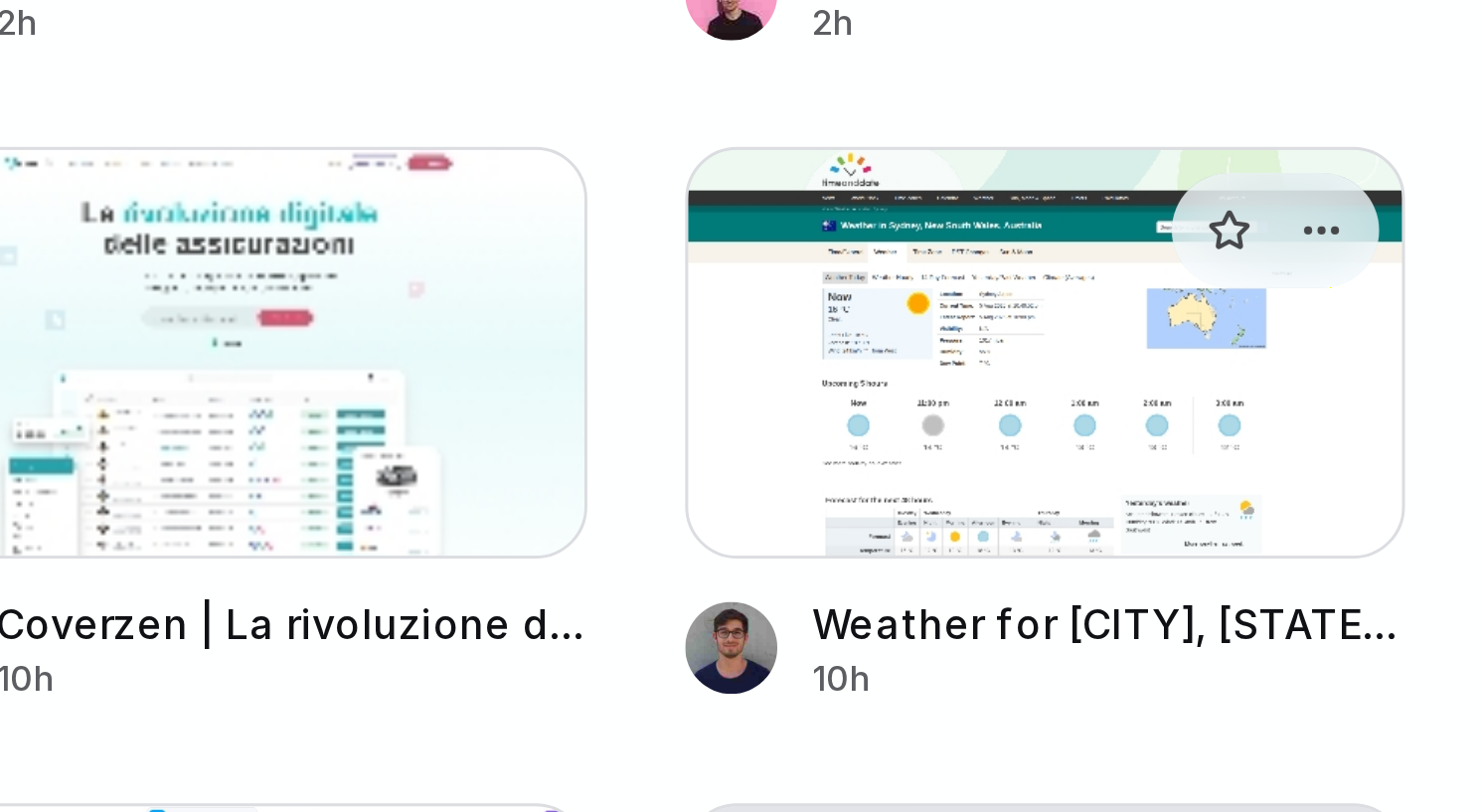 click at bounding box center [1014, 406] 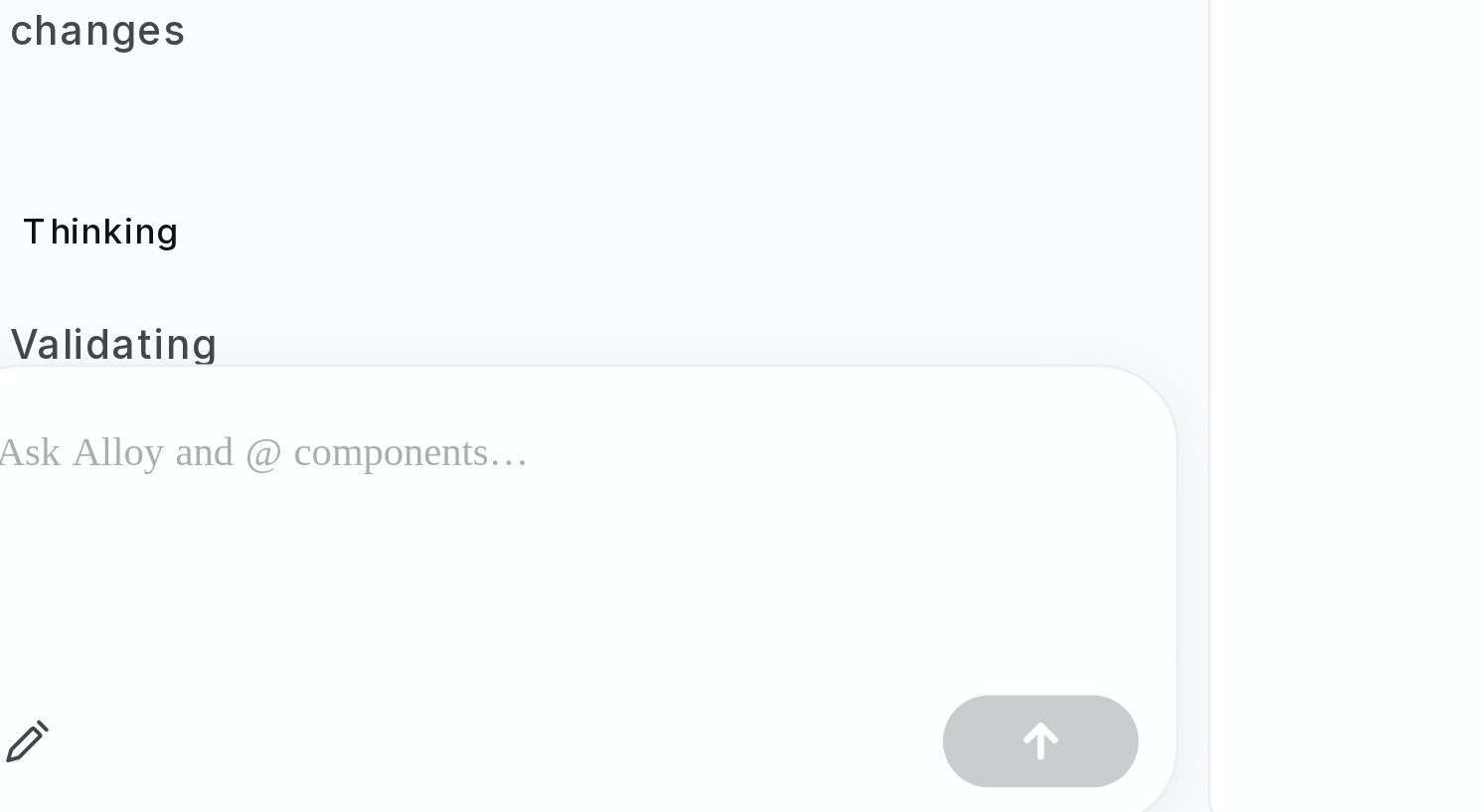 scroll, scrollTop: 3235, scrollLeft: 0, axis: vertical 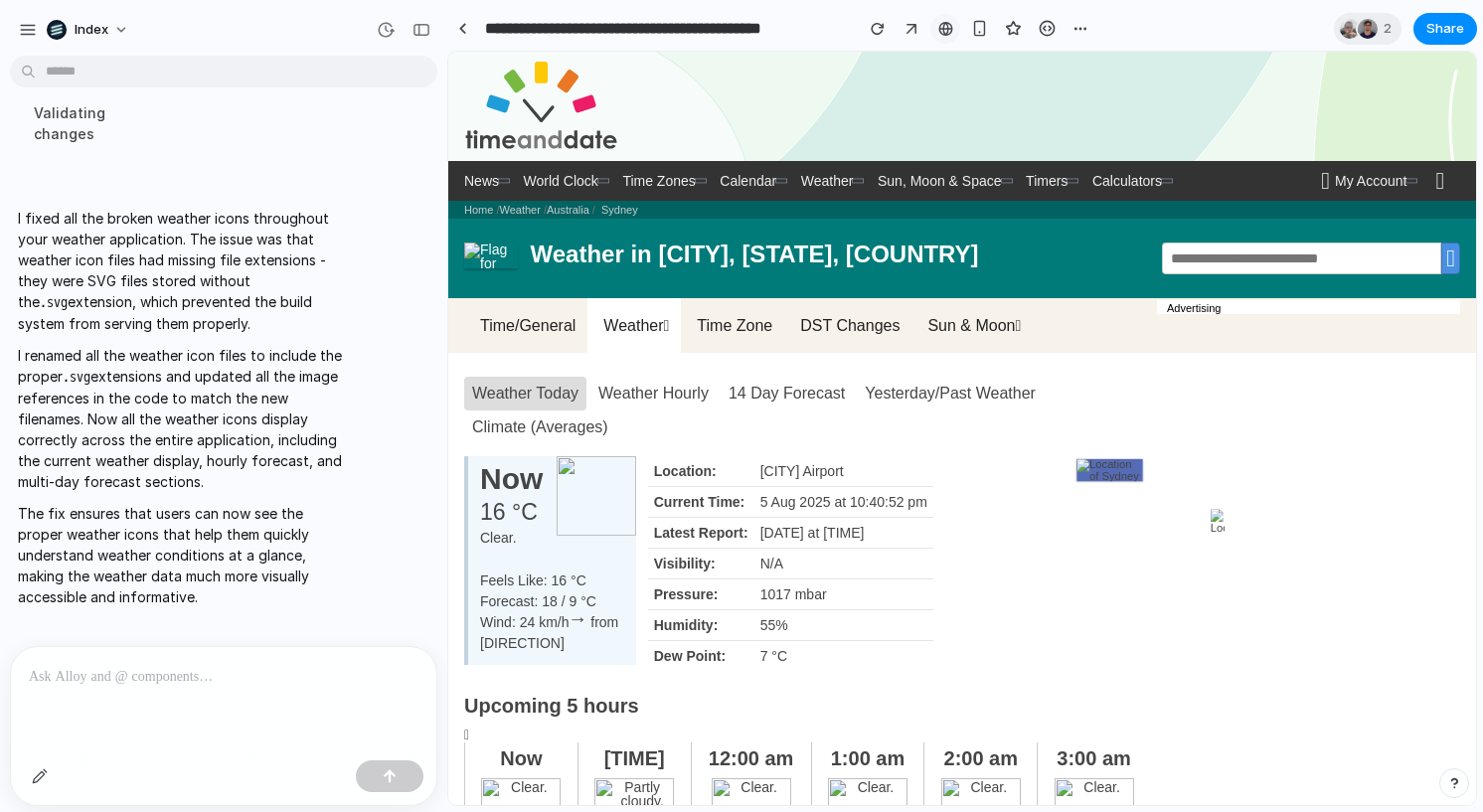 click at bounding box center (945, 29) 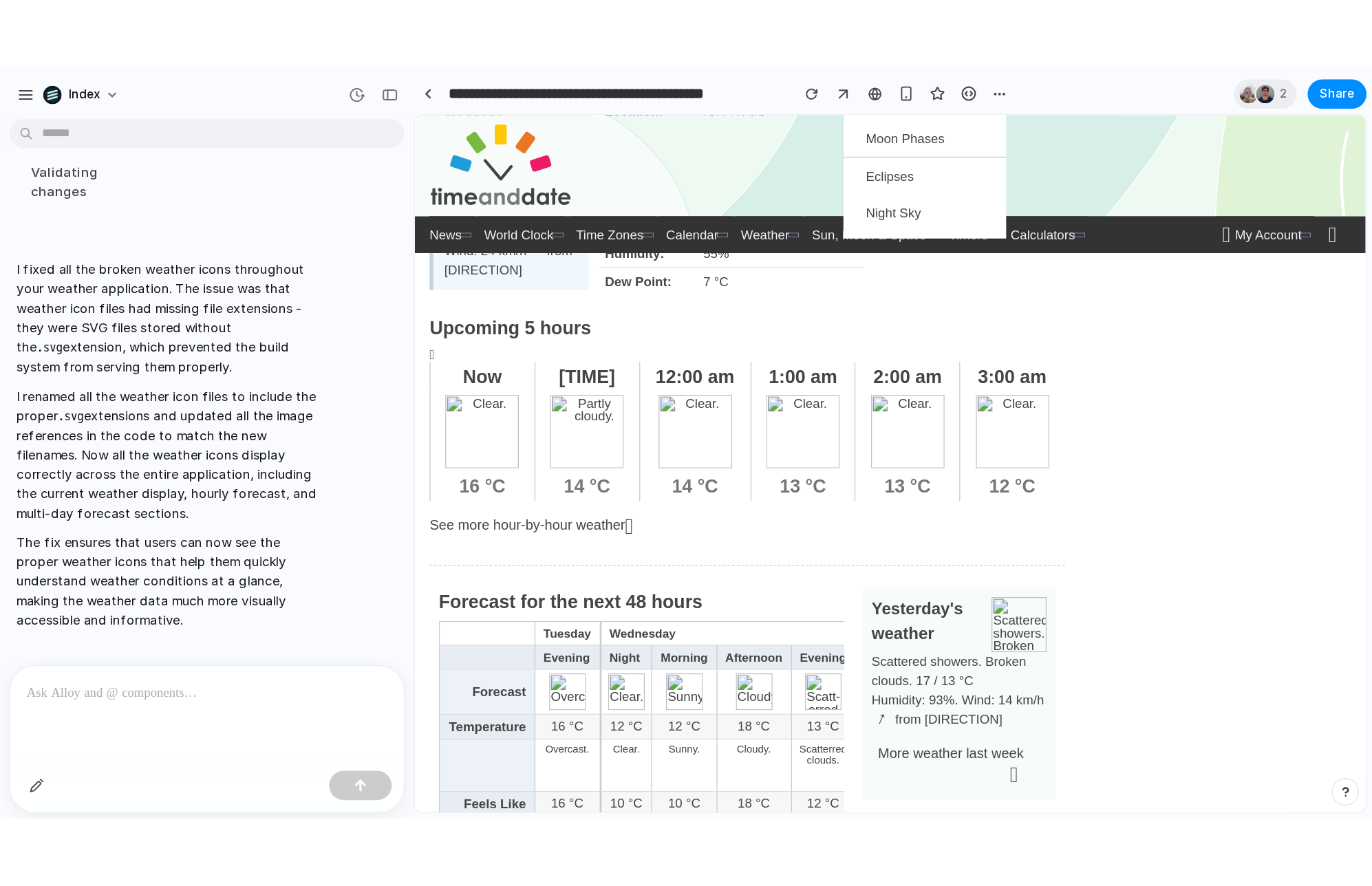 scroll, scrollTop: 310, scrollLeft: 0, axis: vertical 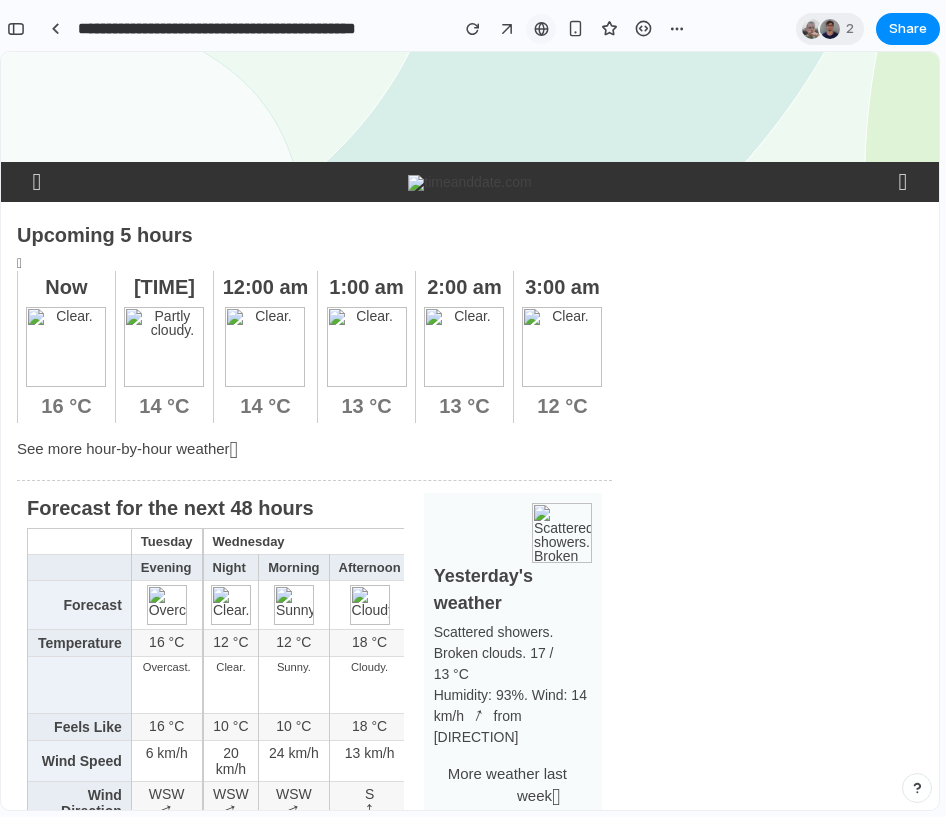 click at bounding box center [541, 29] 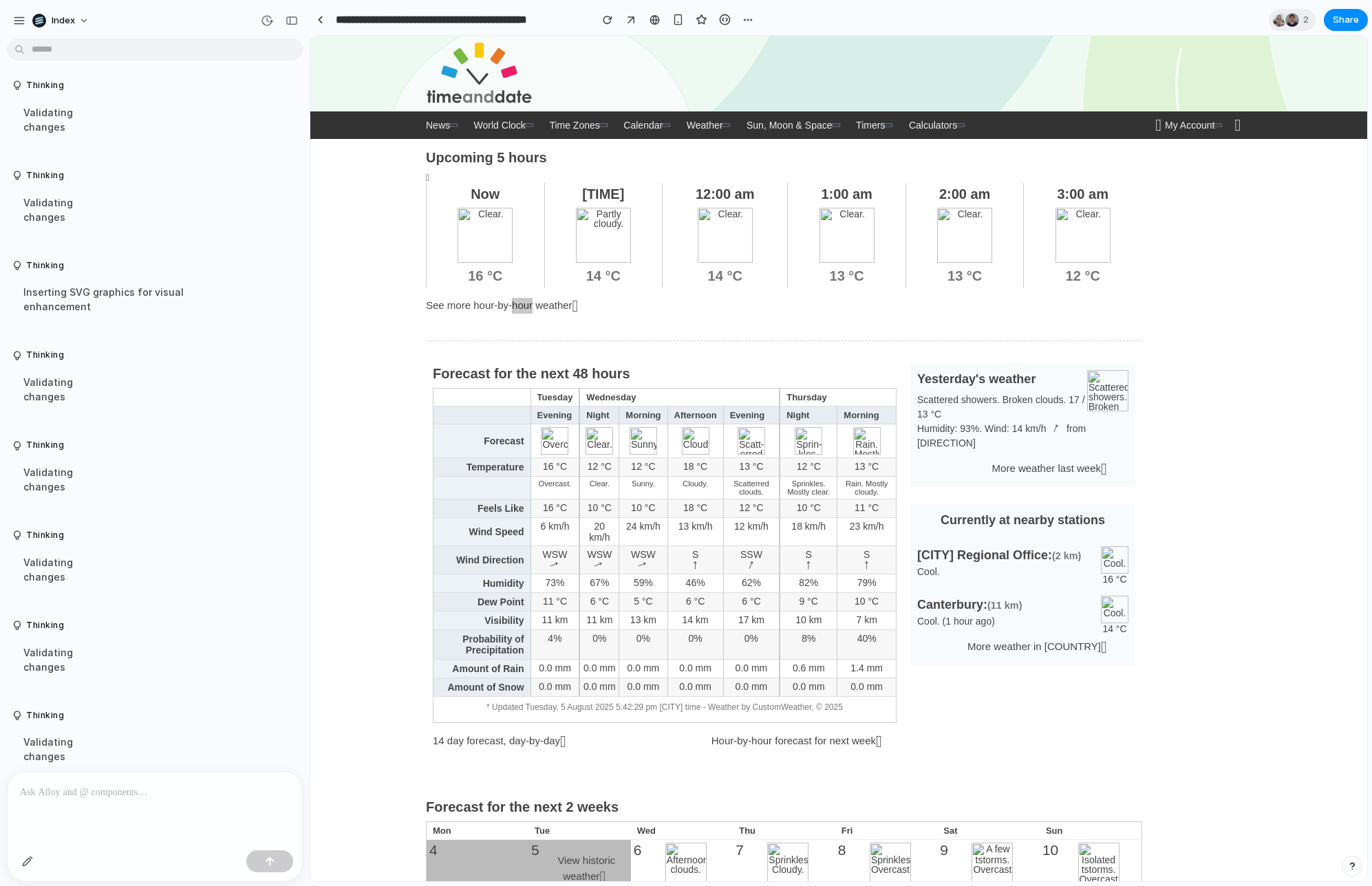 scroll, scrollTop: 892, scrollLeft: 0, axis: vertical 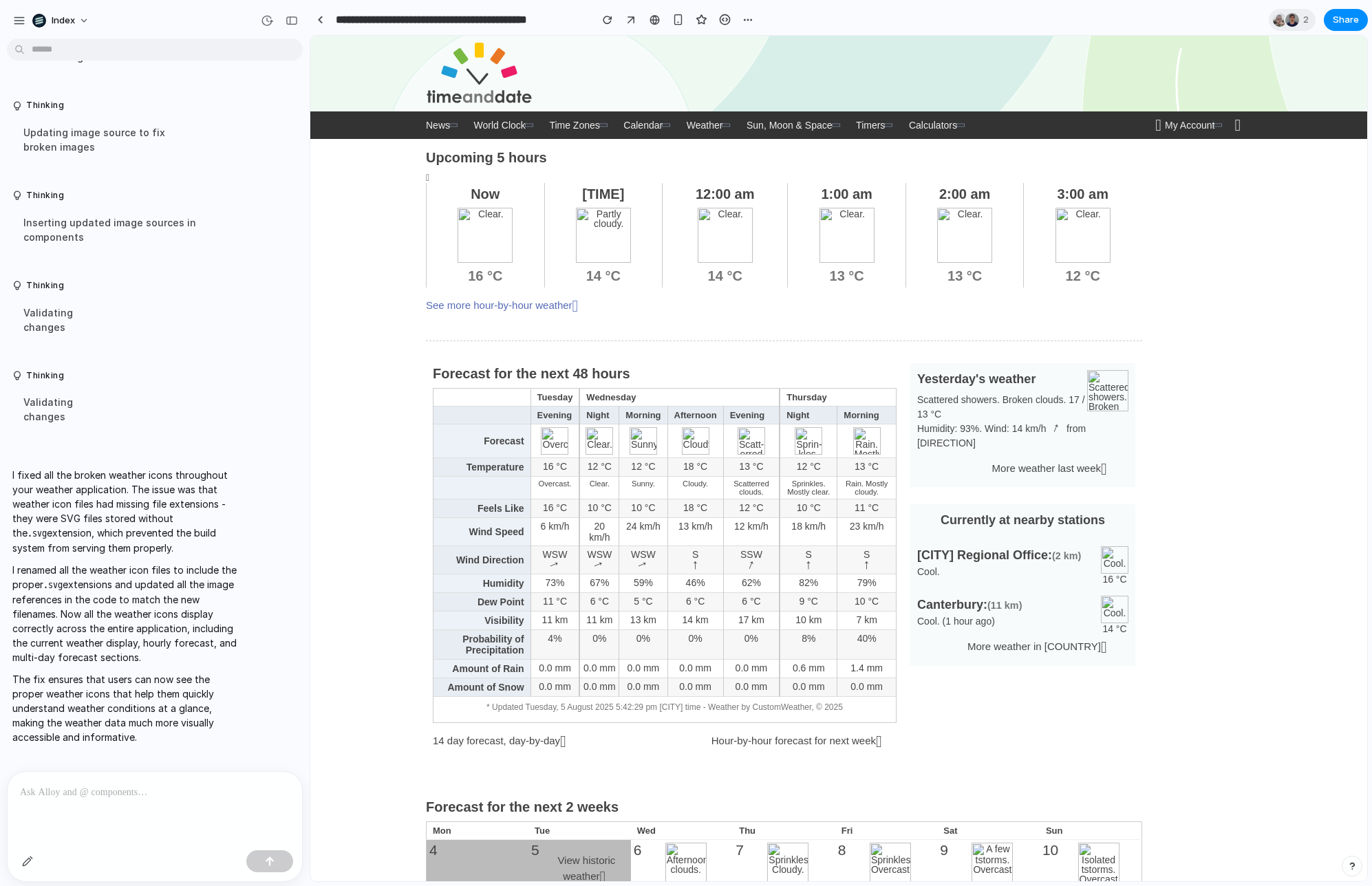 click on "See more hour-by-hour weather" at bounding box center [784, 305] 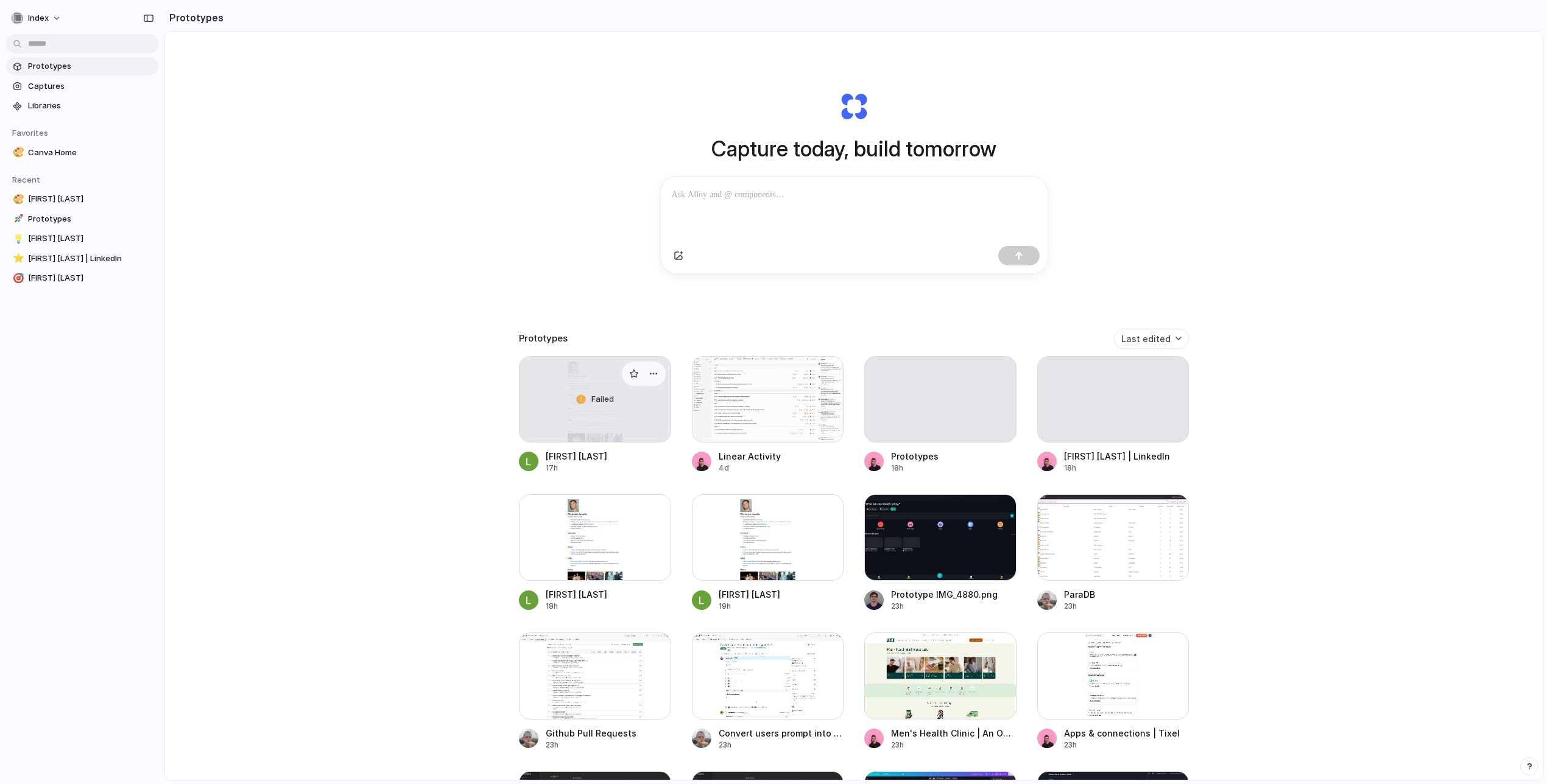 scroll, scrollTop: 0, scrollLeft: 0, axis: both 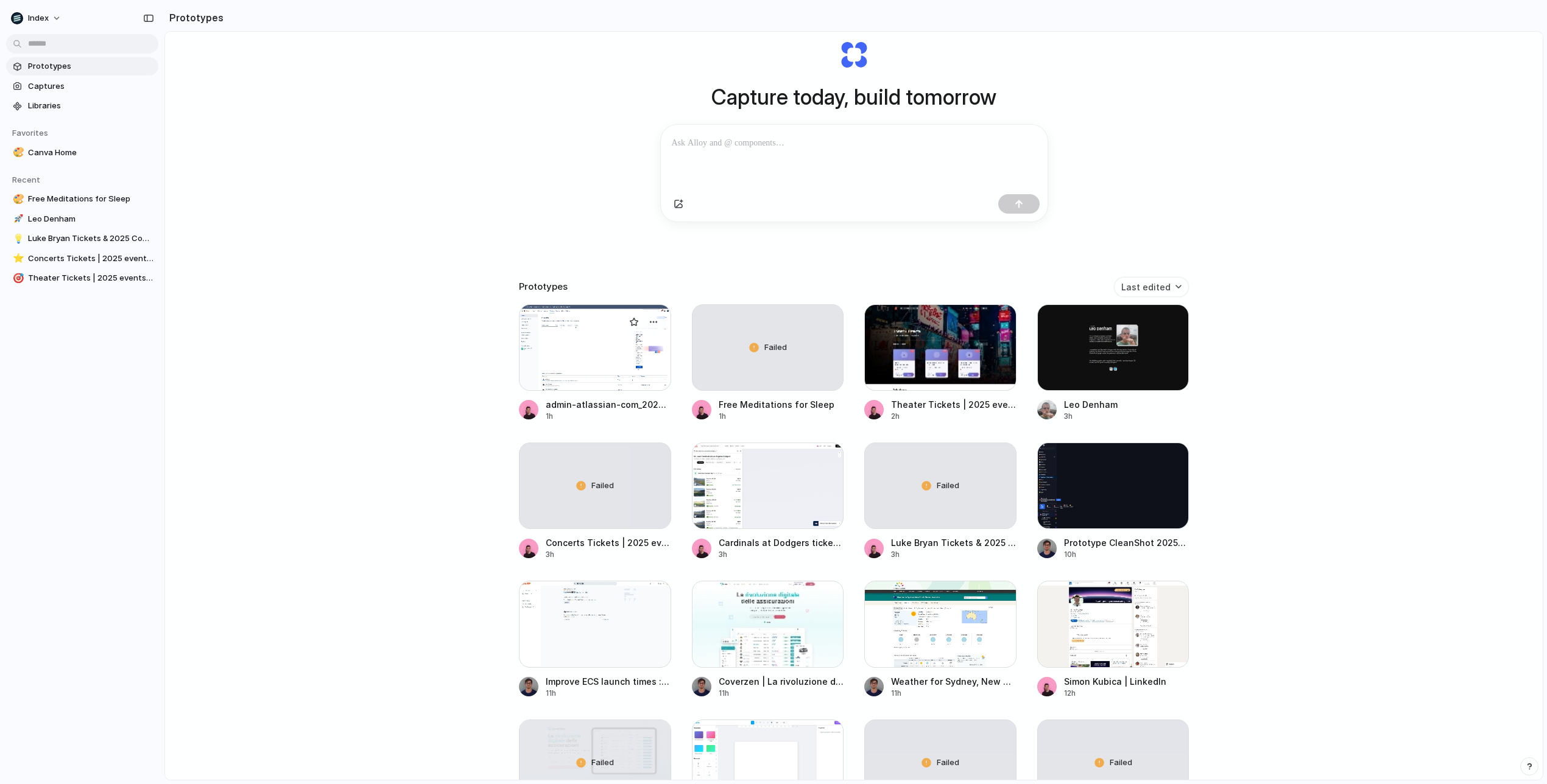 click at bounding box center [595, 348] 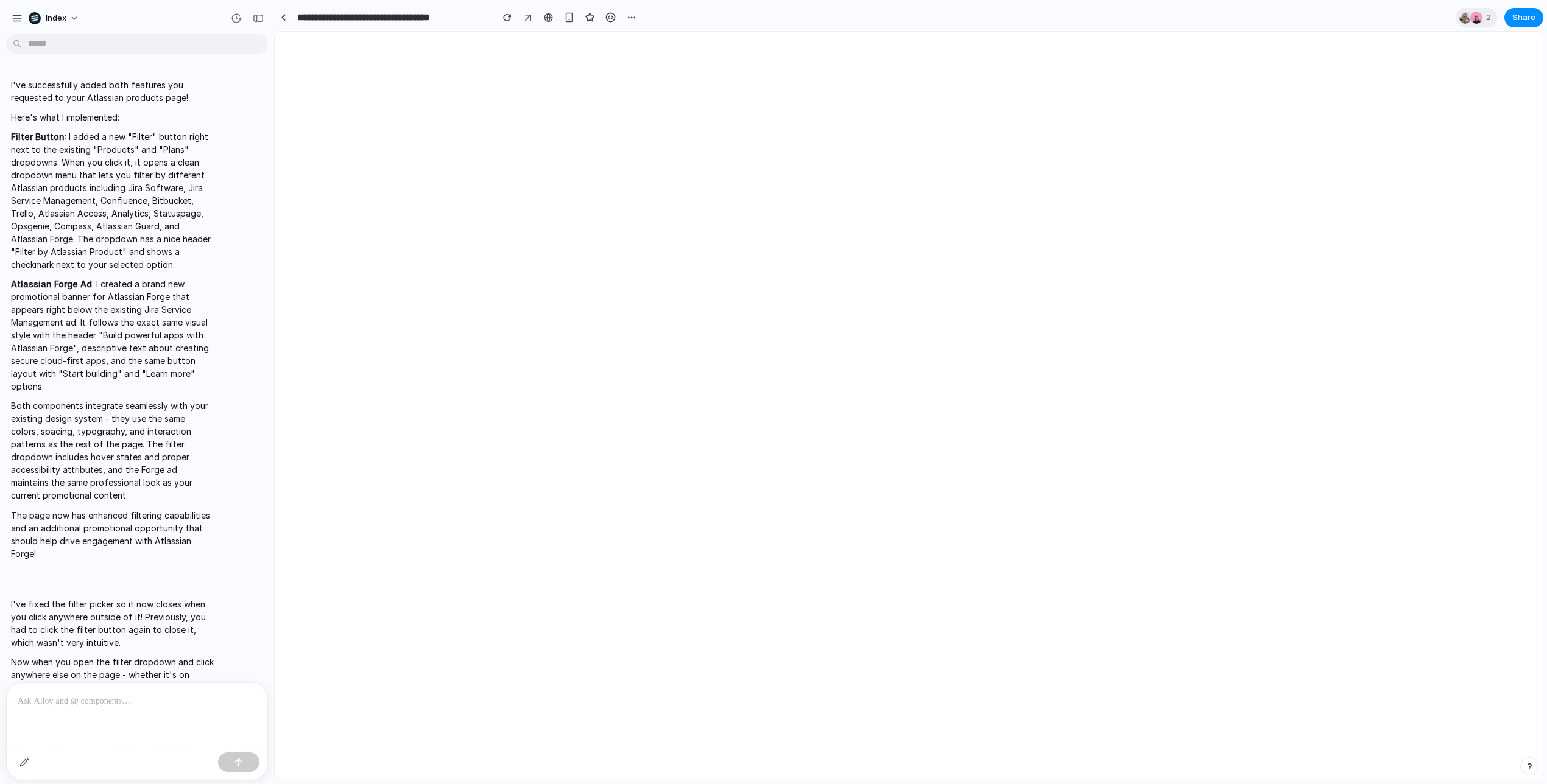 scroll, scrollTop: 1447, scrollLeft: 0, axis: vertical 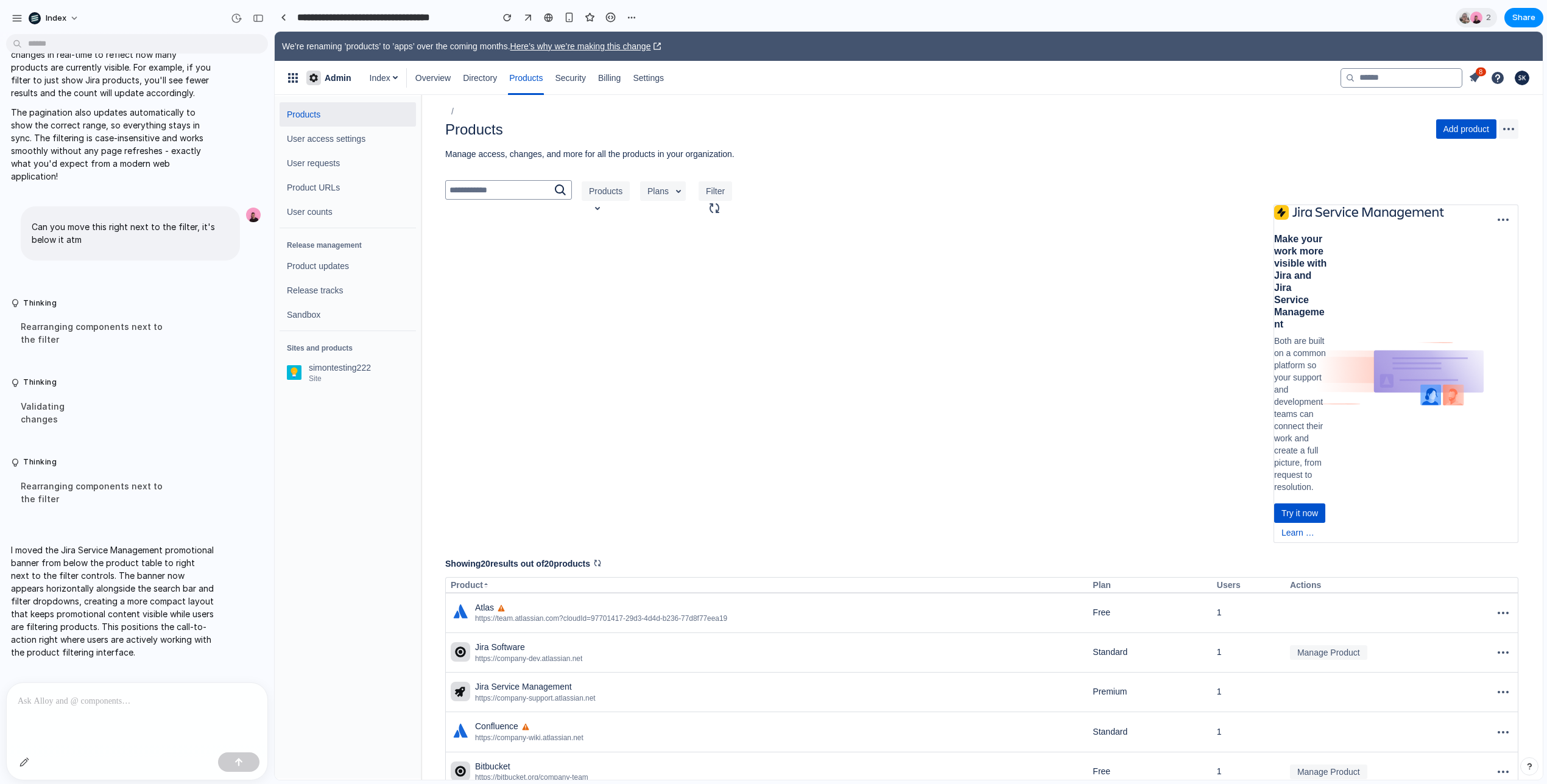 click on "Products Plans Filter Make your work more visible with Jira and Jira Service Management Both are built on a common platform so your support and development teams can connect their work and create a full picture, from request to resolution. Try it now Learn more" at bounding box center [982, 362] 